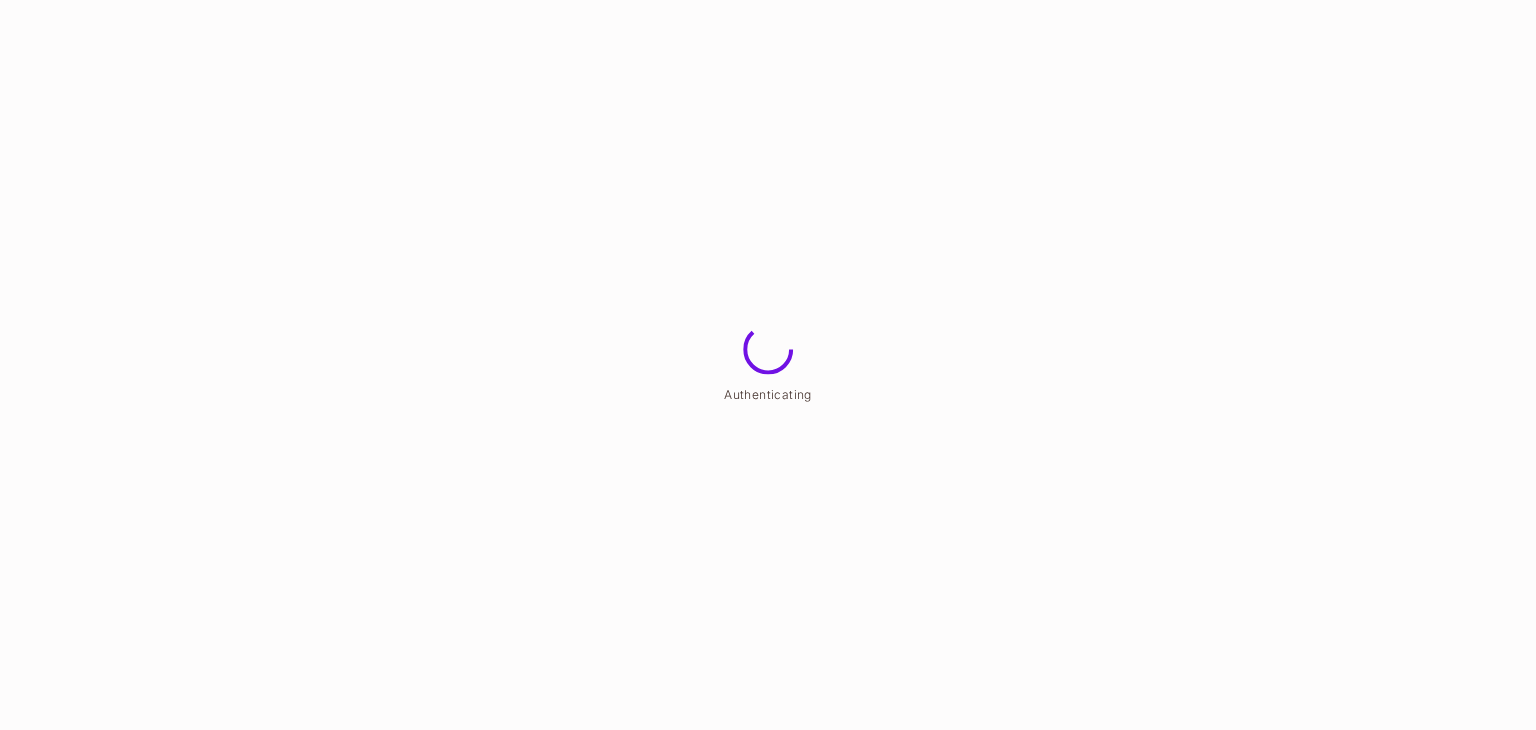 scroll, scrollTop: 0, scrollLeft: 0, axis: both 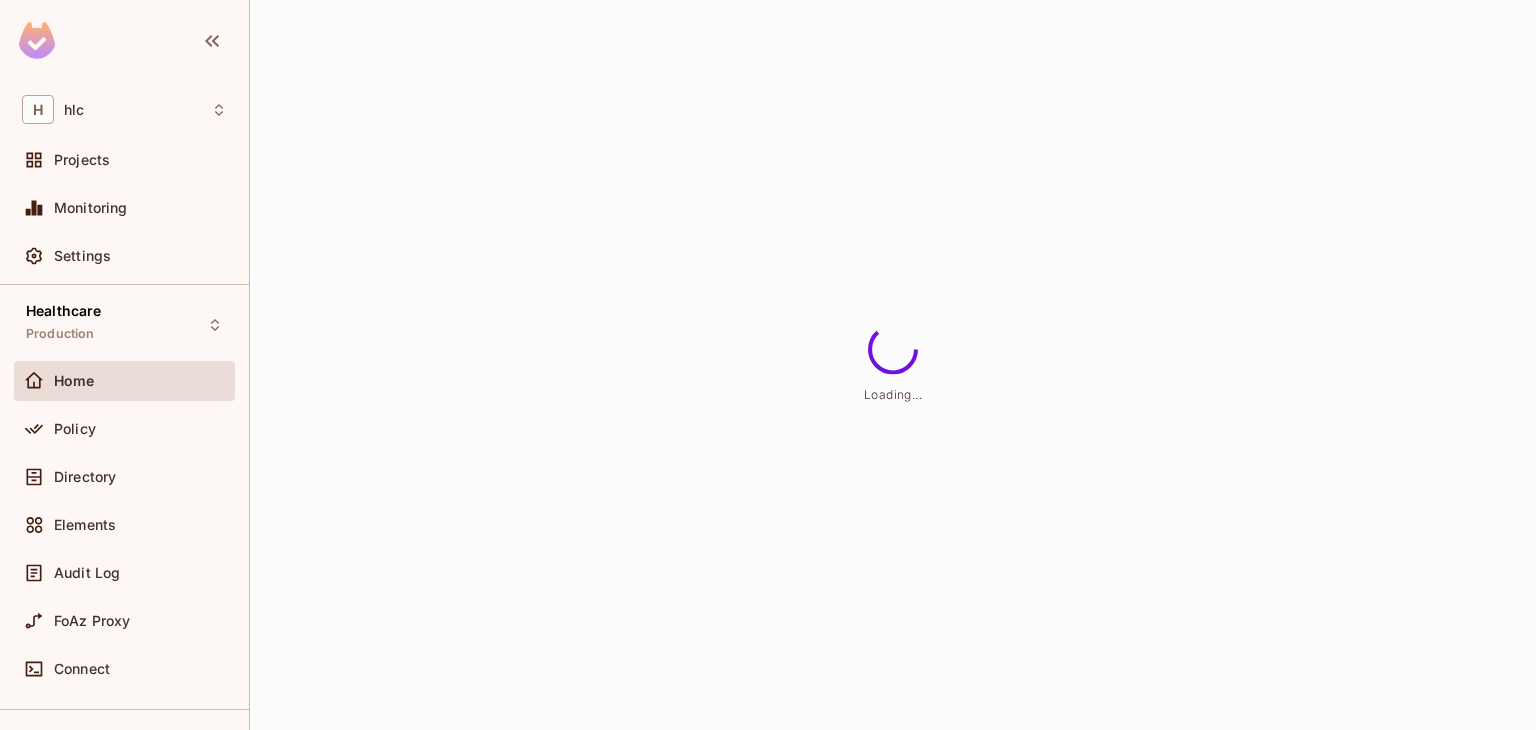 click on "Audit Log" at bounding box center [140, 573] 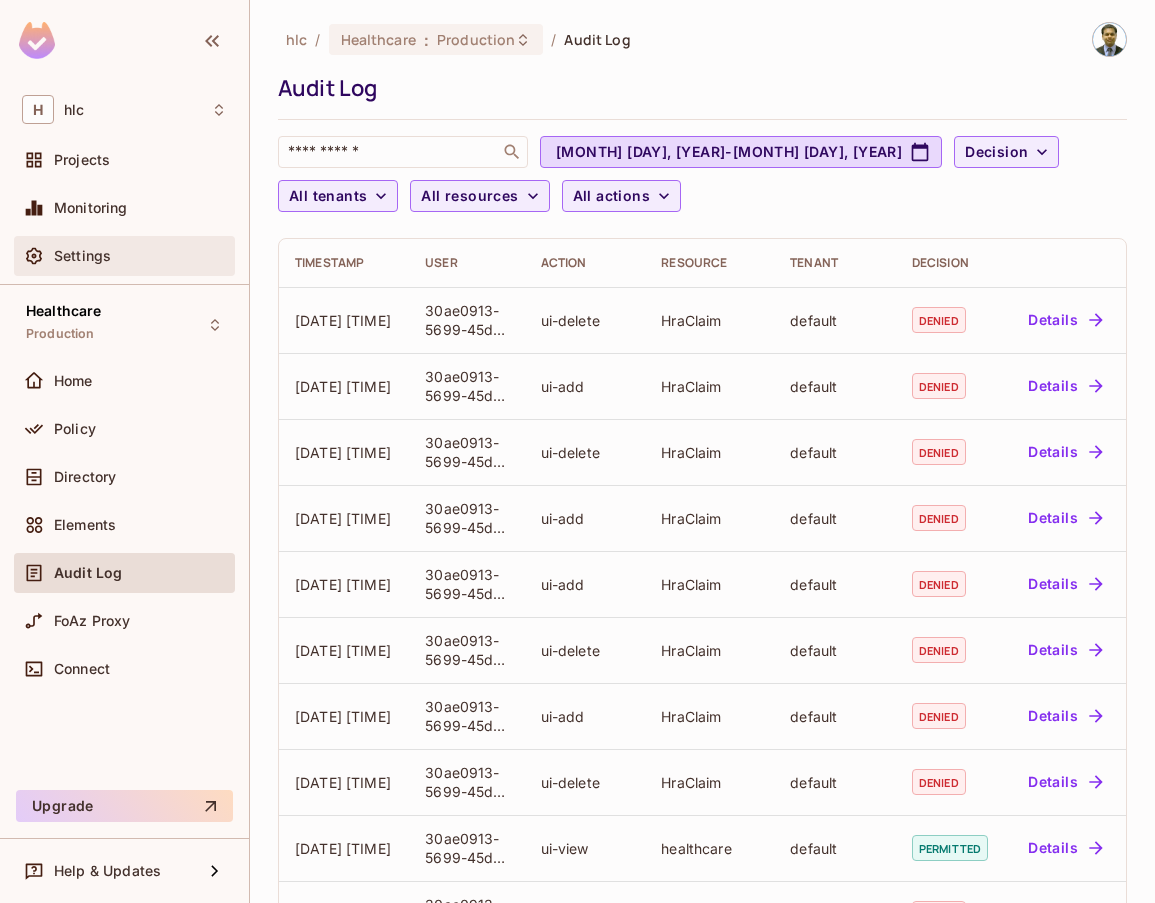 click on "Settings" at bounding box center [140, 256] 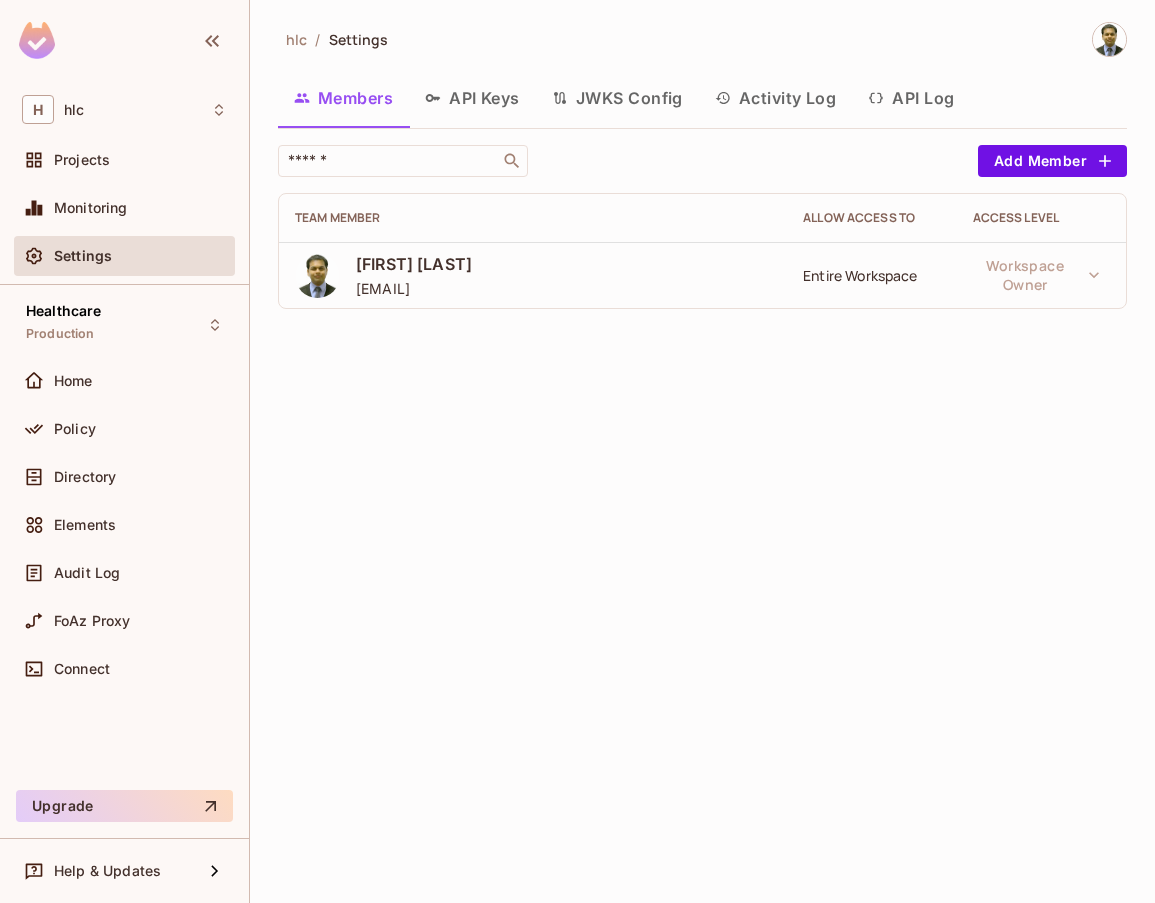 click on "Activity Log" at bounding box center (776, 98) 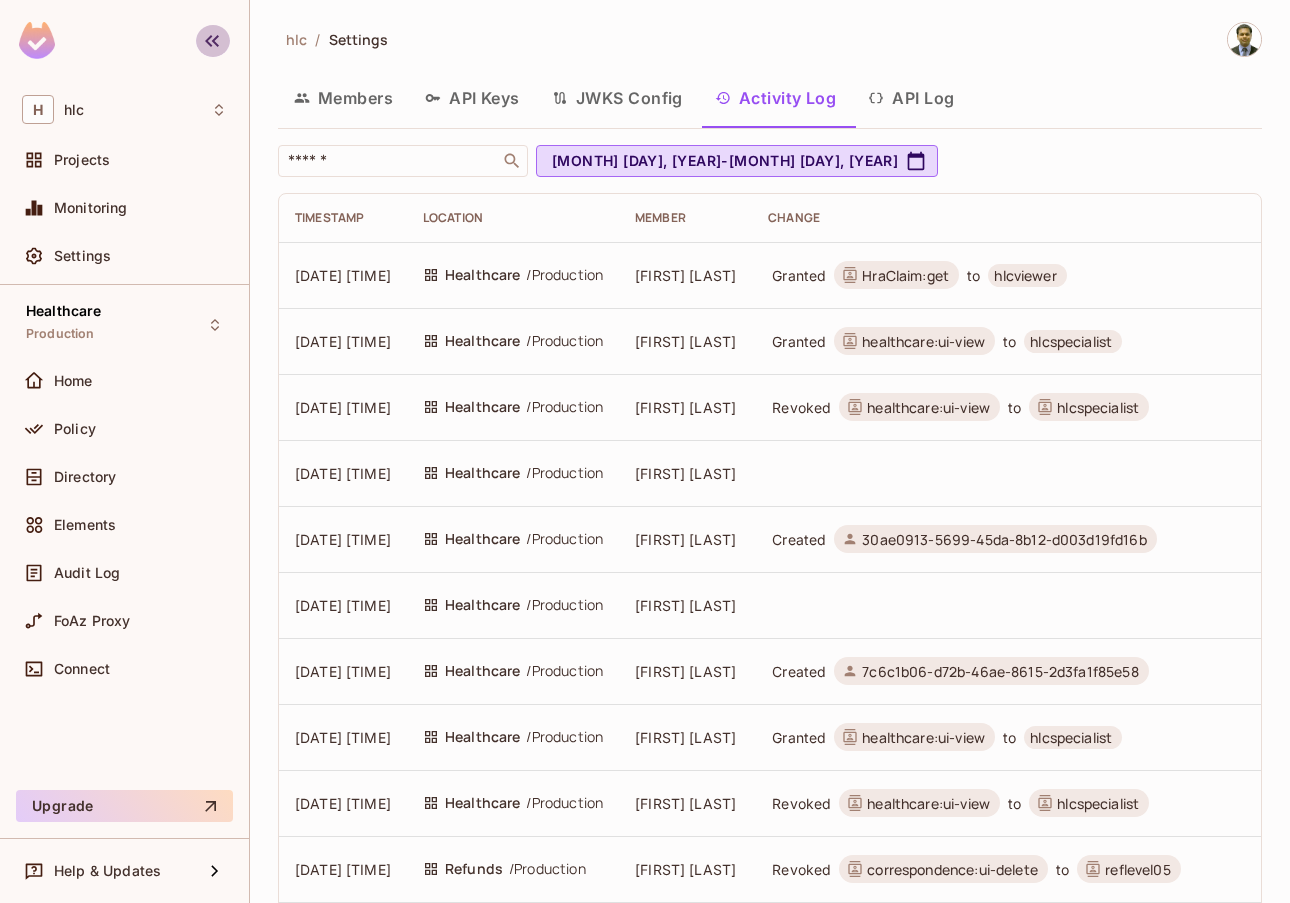 click 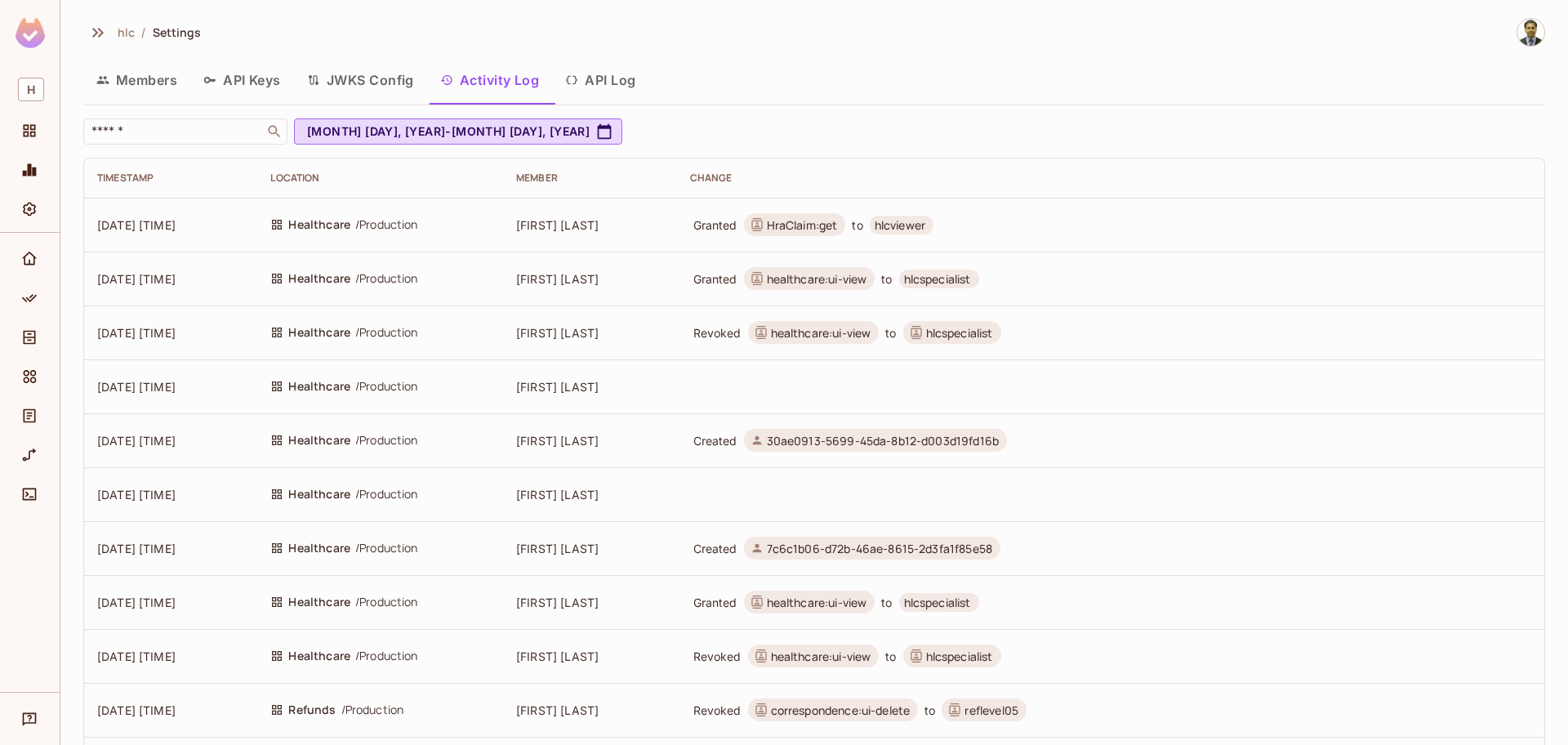 click at bounding box center (30, 33) 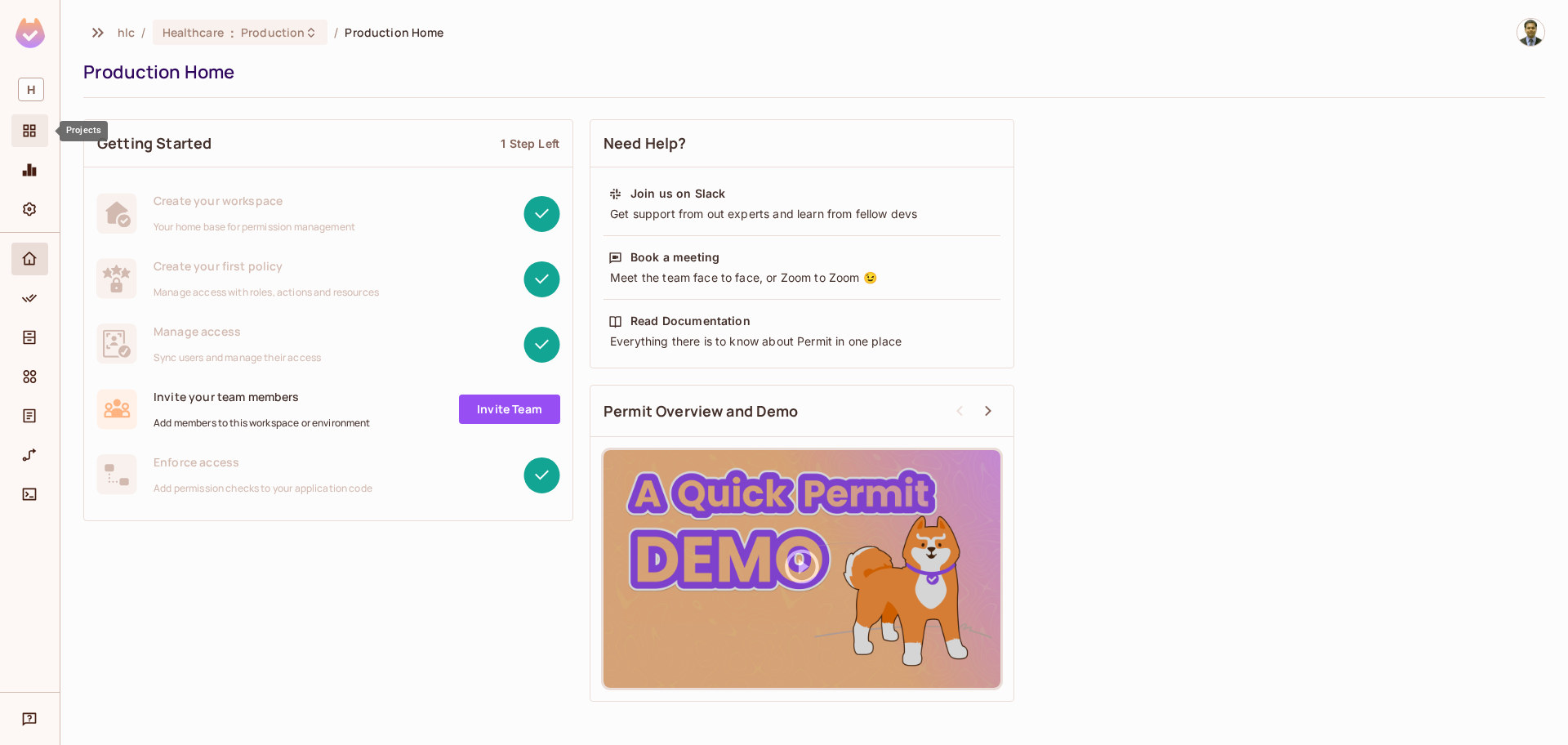 click 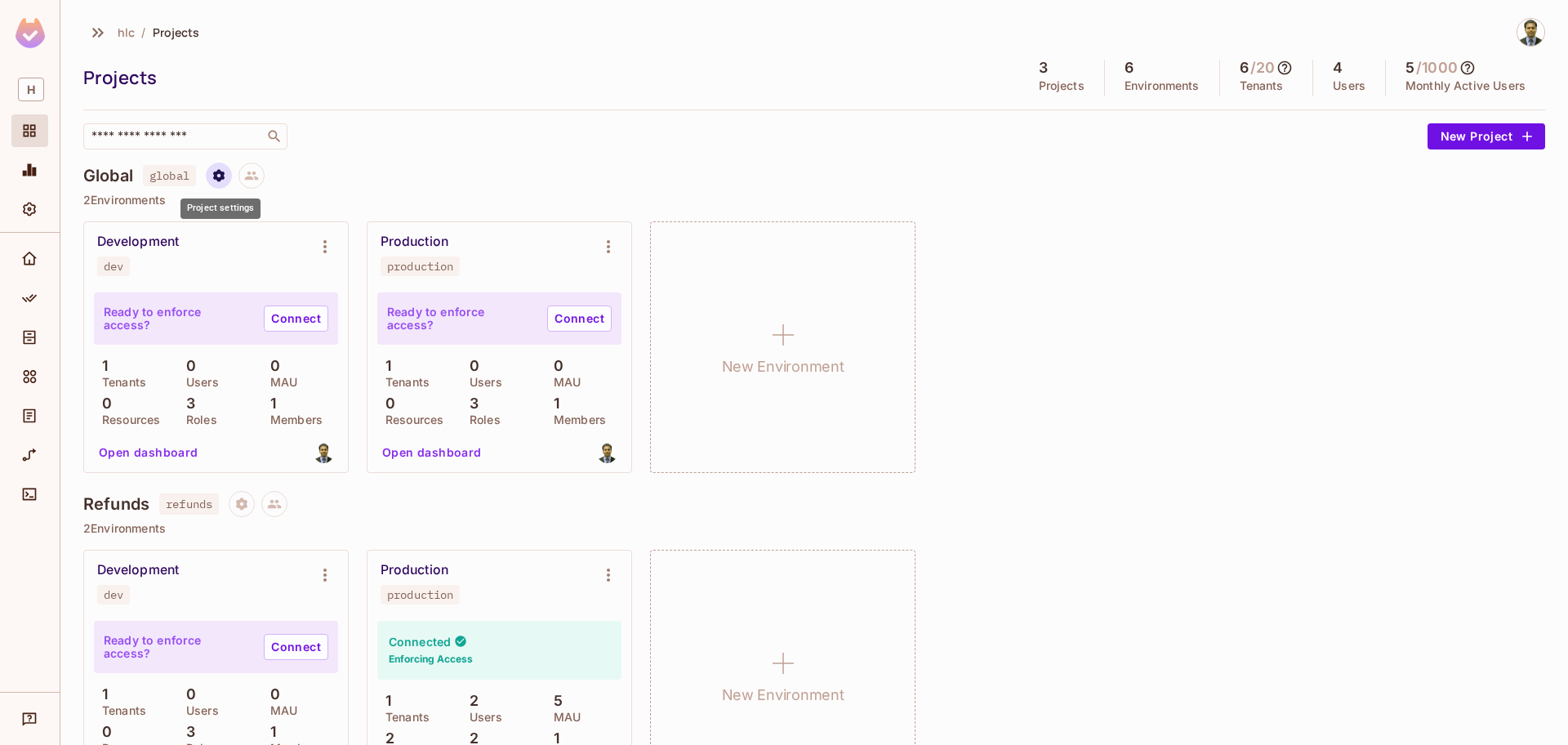 click 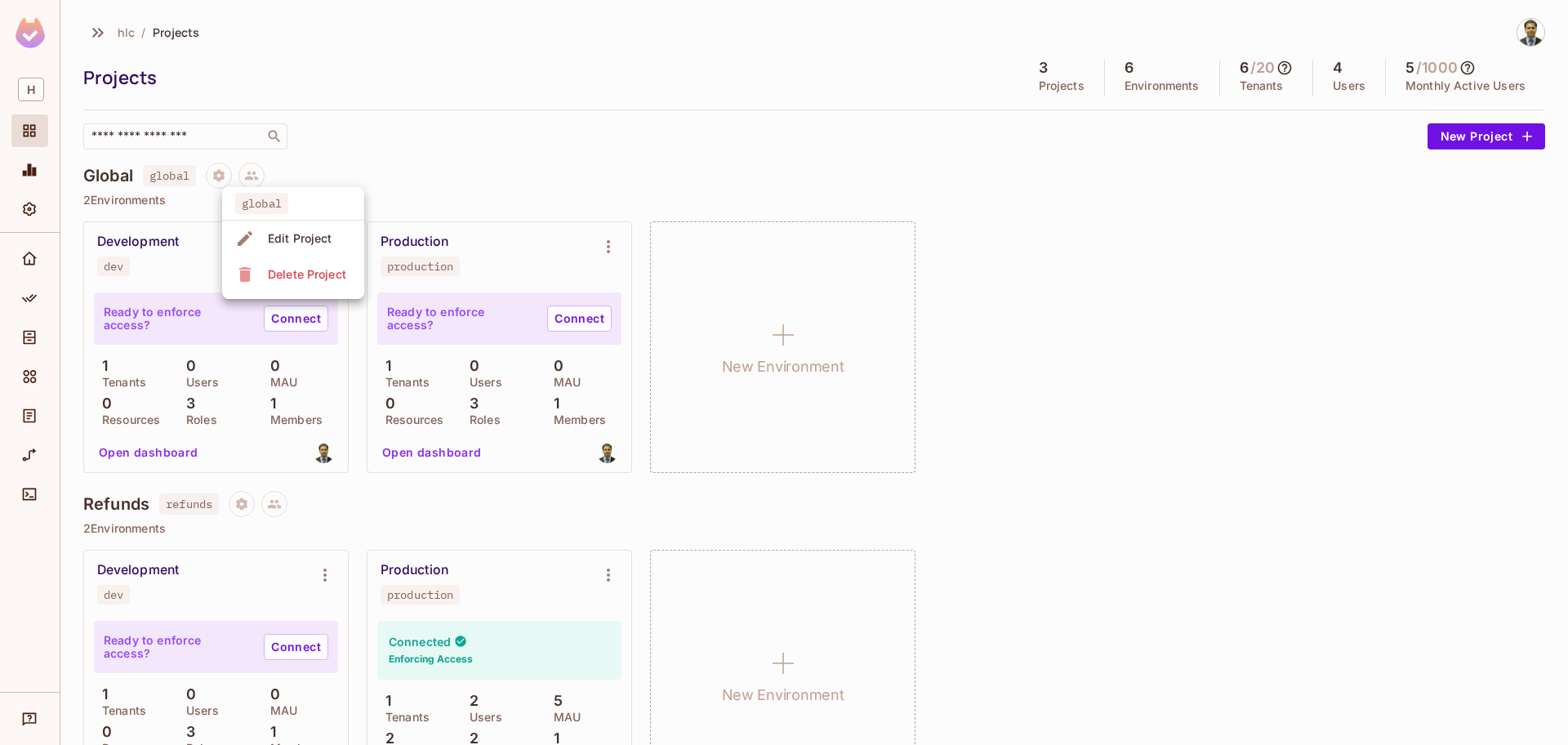 click on "Delete Project" at bounding box center [307, 274] 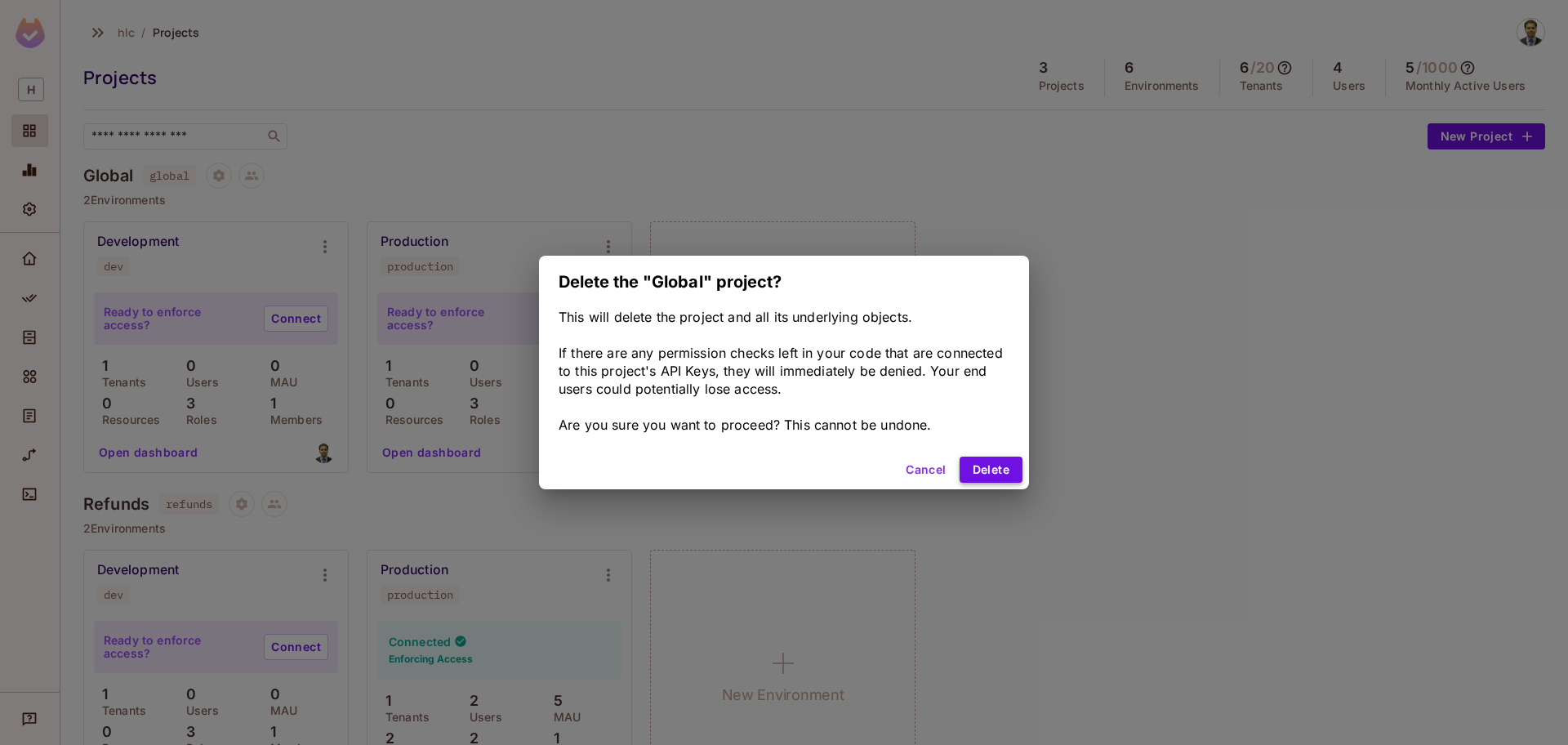 click on "Delete" at bounding box center [991, 470] 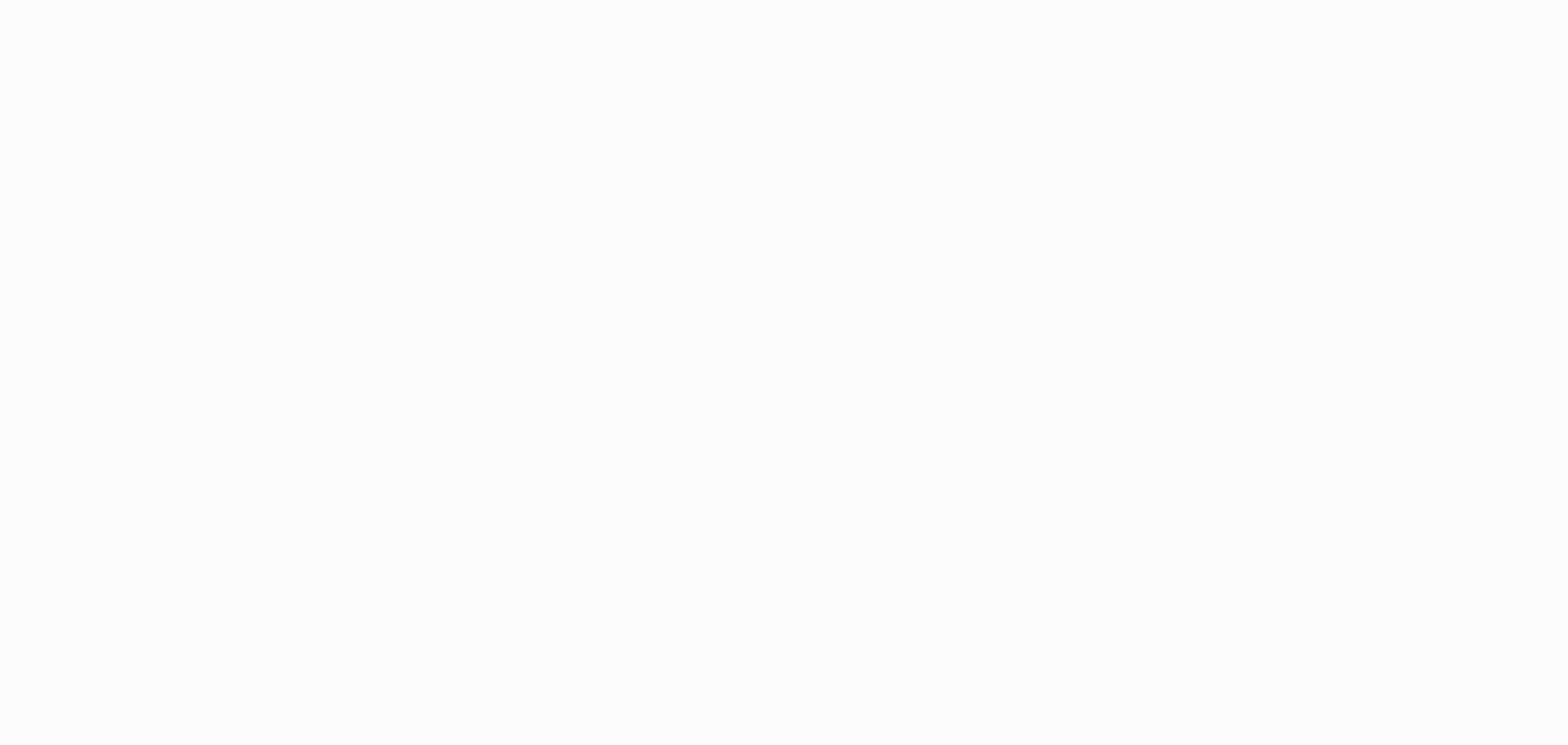 scroll, scrollTop: 0, scrollLeft: 0, axis: both 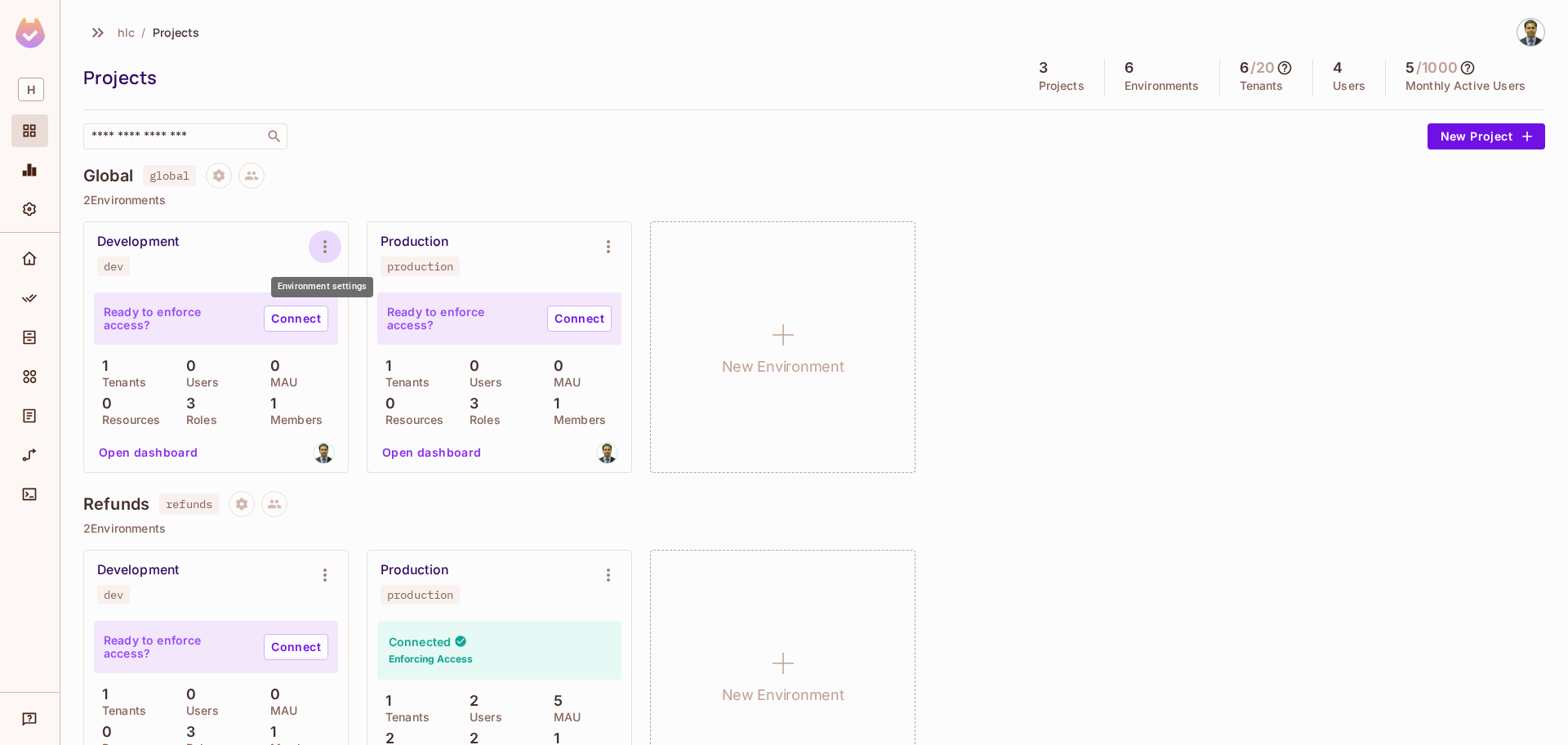 click 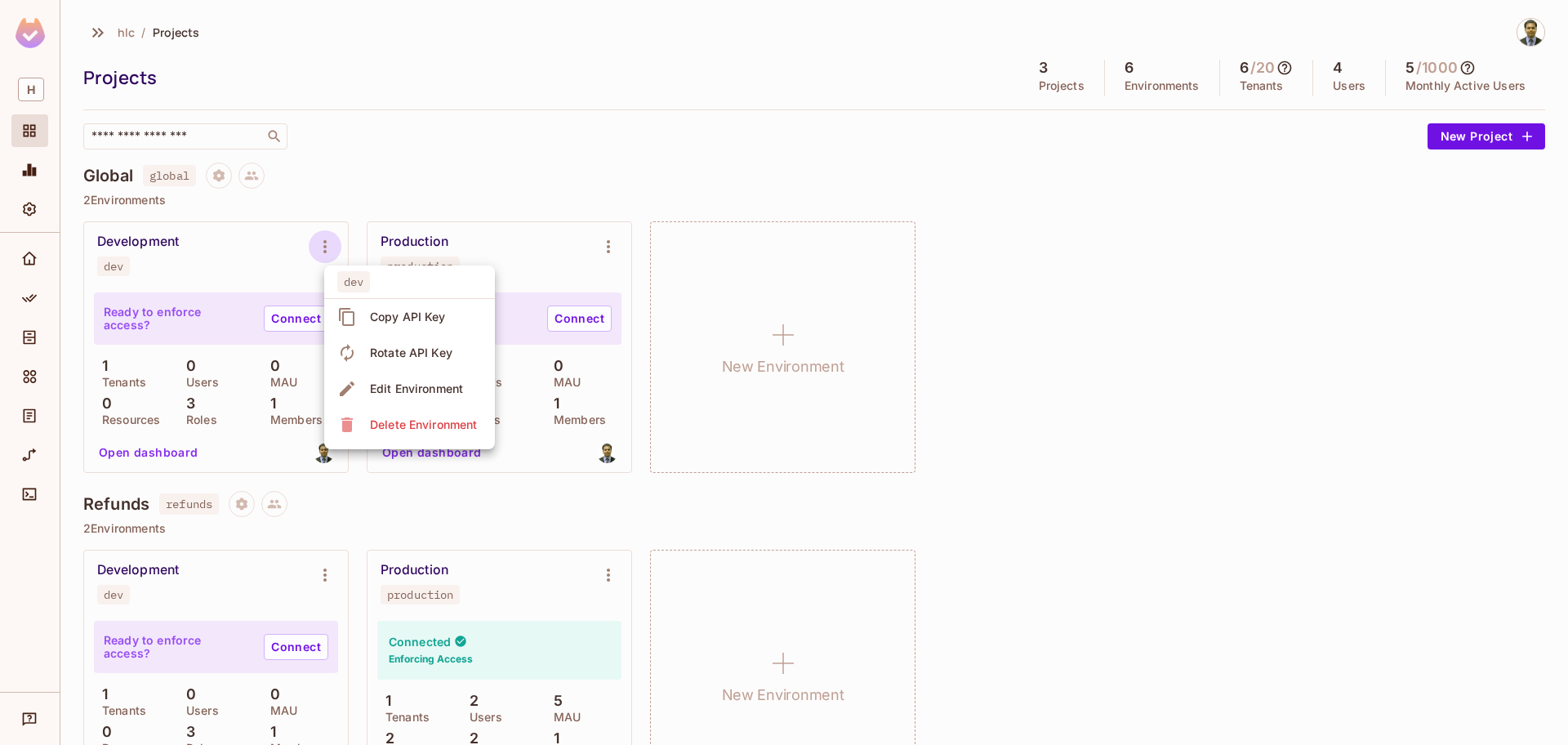 click on "Delete Environment" at bounding box center (423, 425) 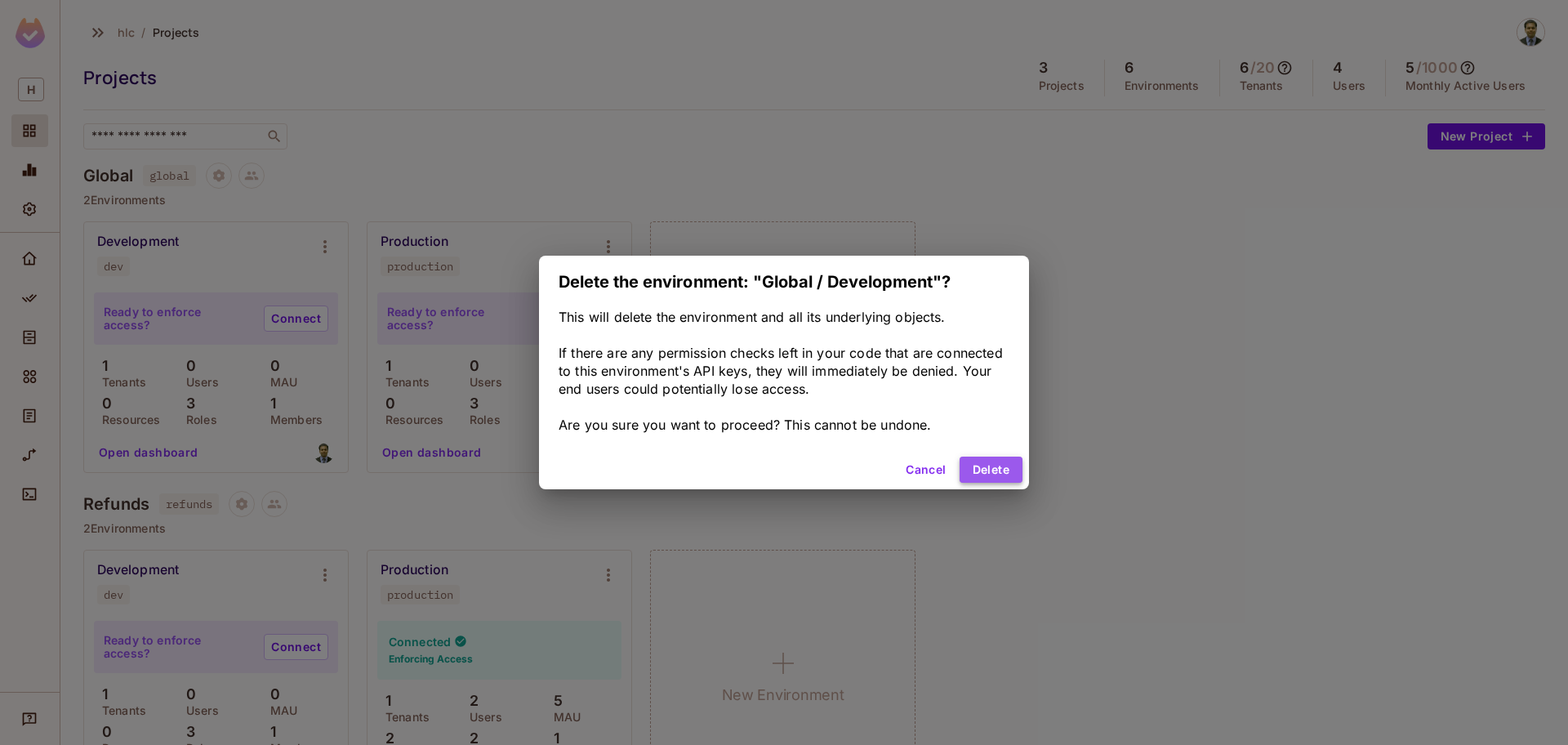 click on "Delete" at bounding box center [991, 470] 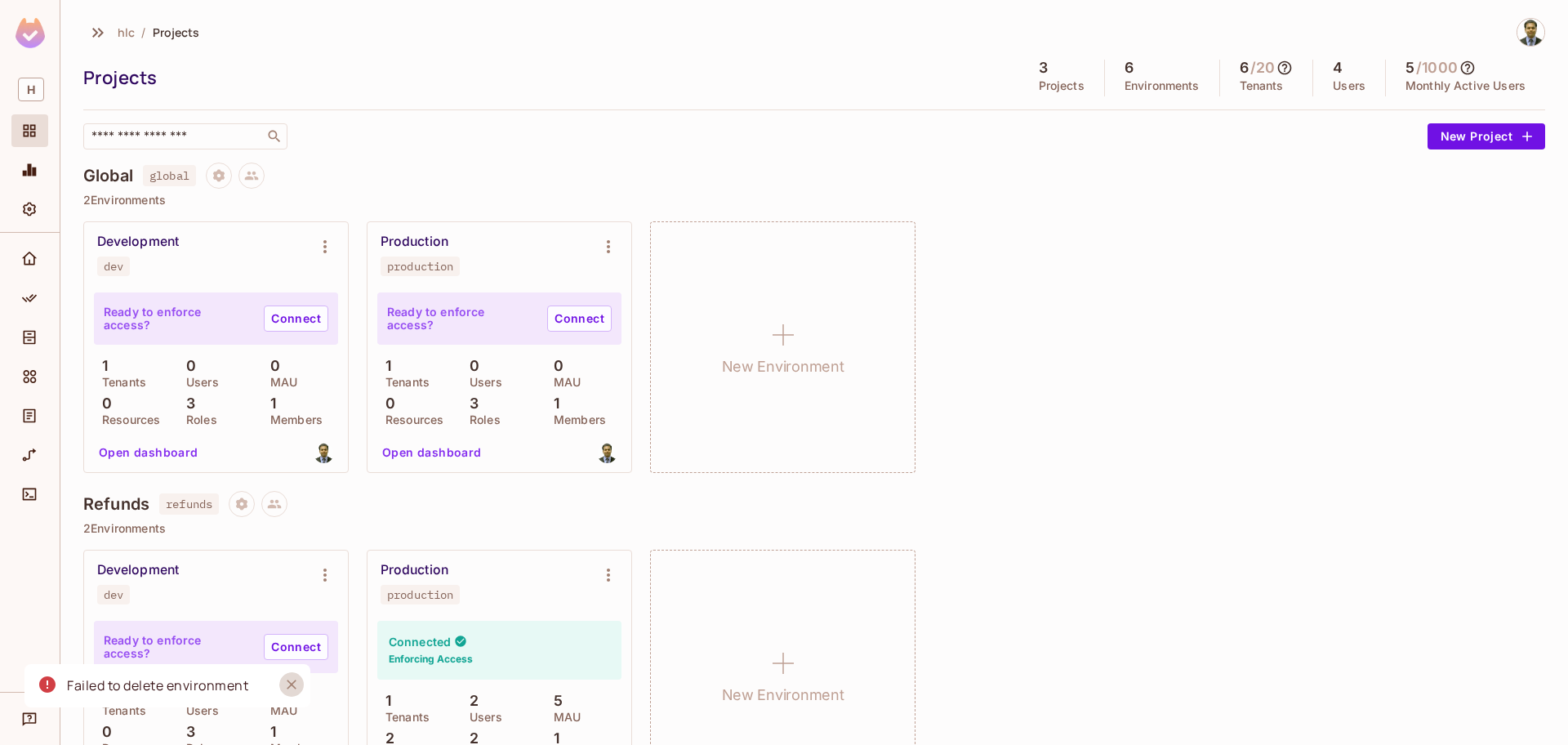 click 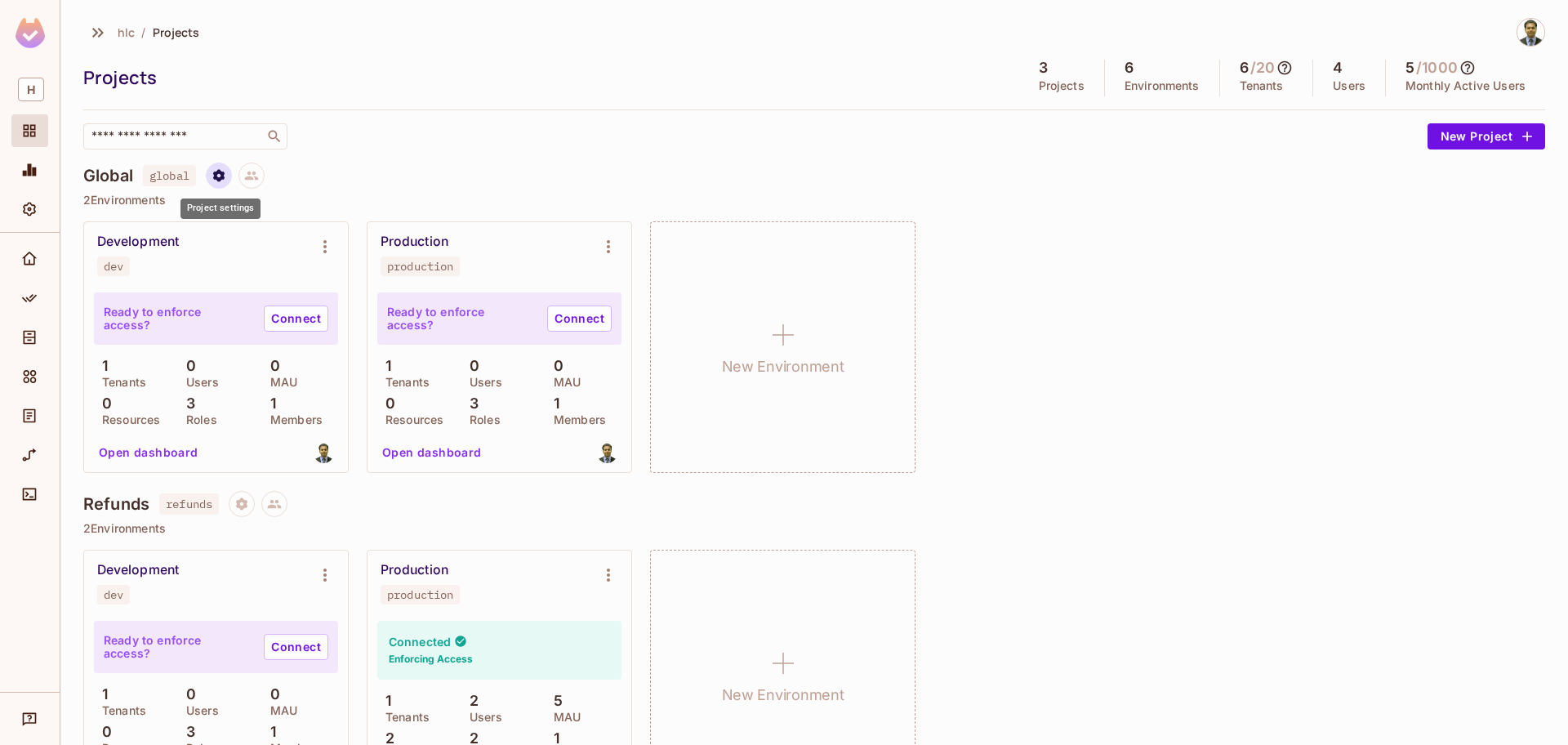 click 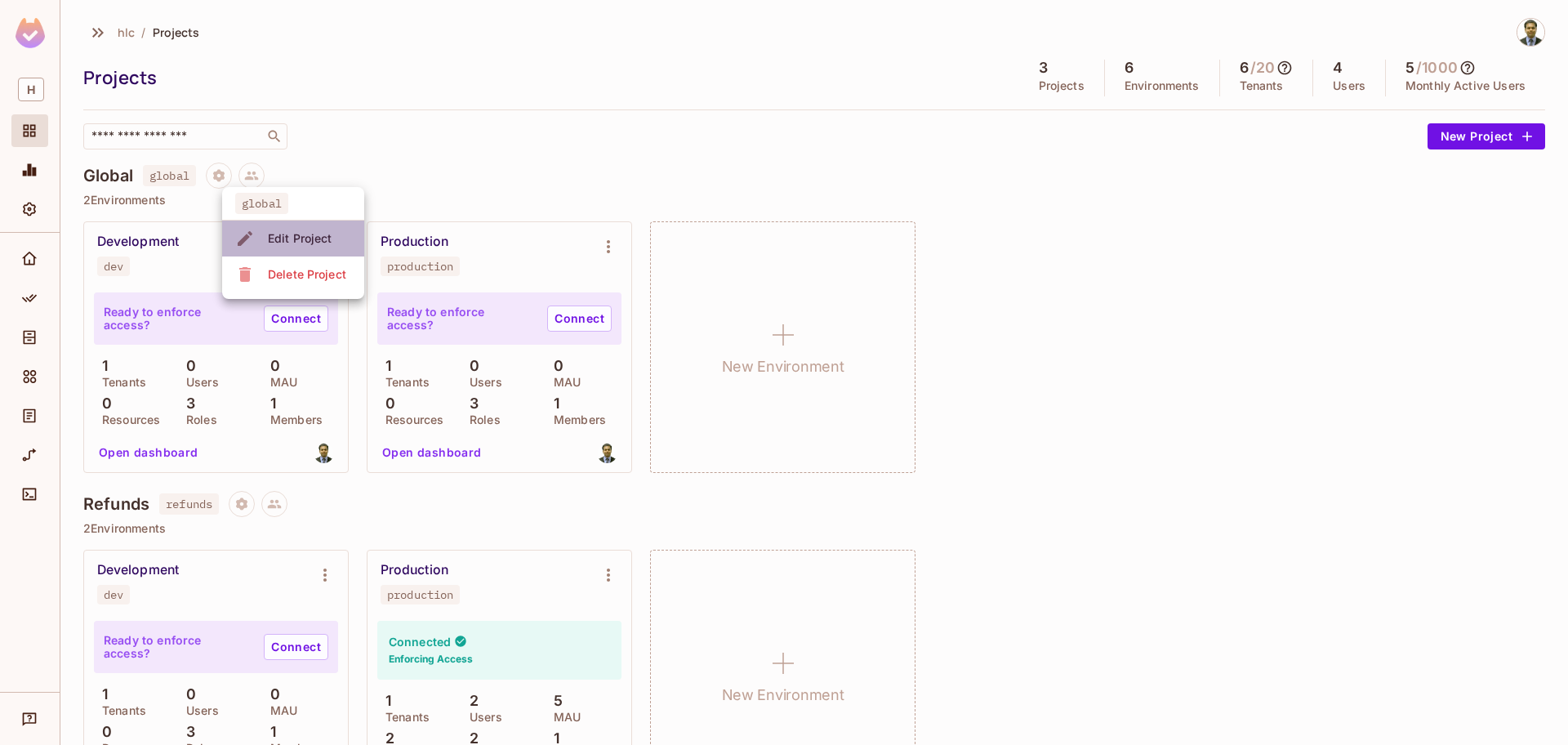 click on "Edit Project" at bounding box center (300, 239) 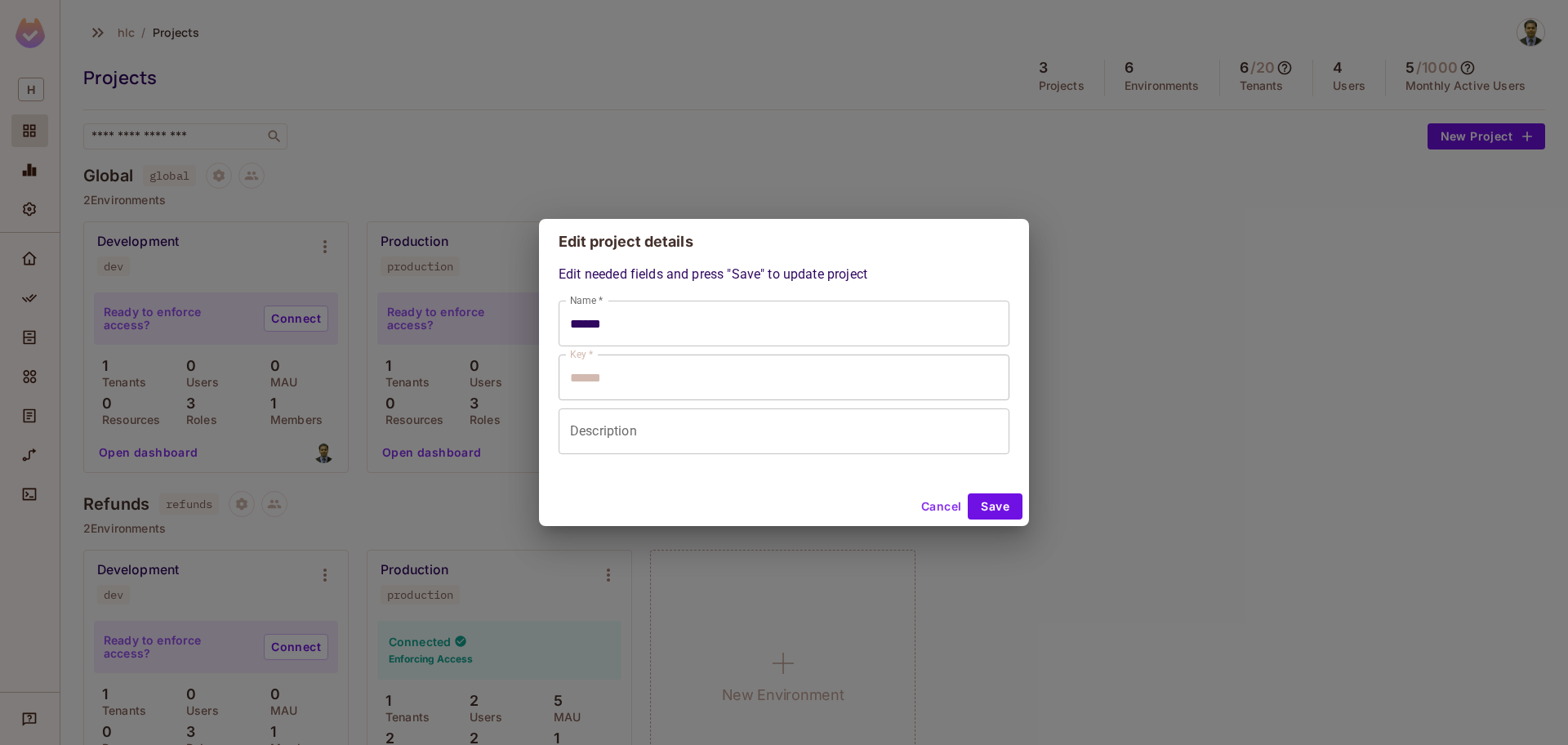 click on "Cancel" at bounding box center [941, 506] 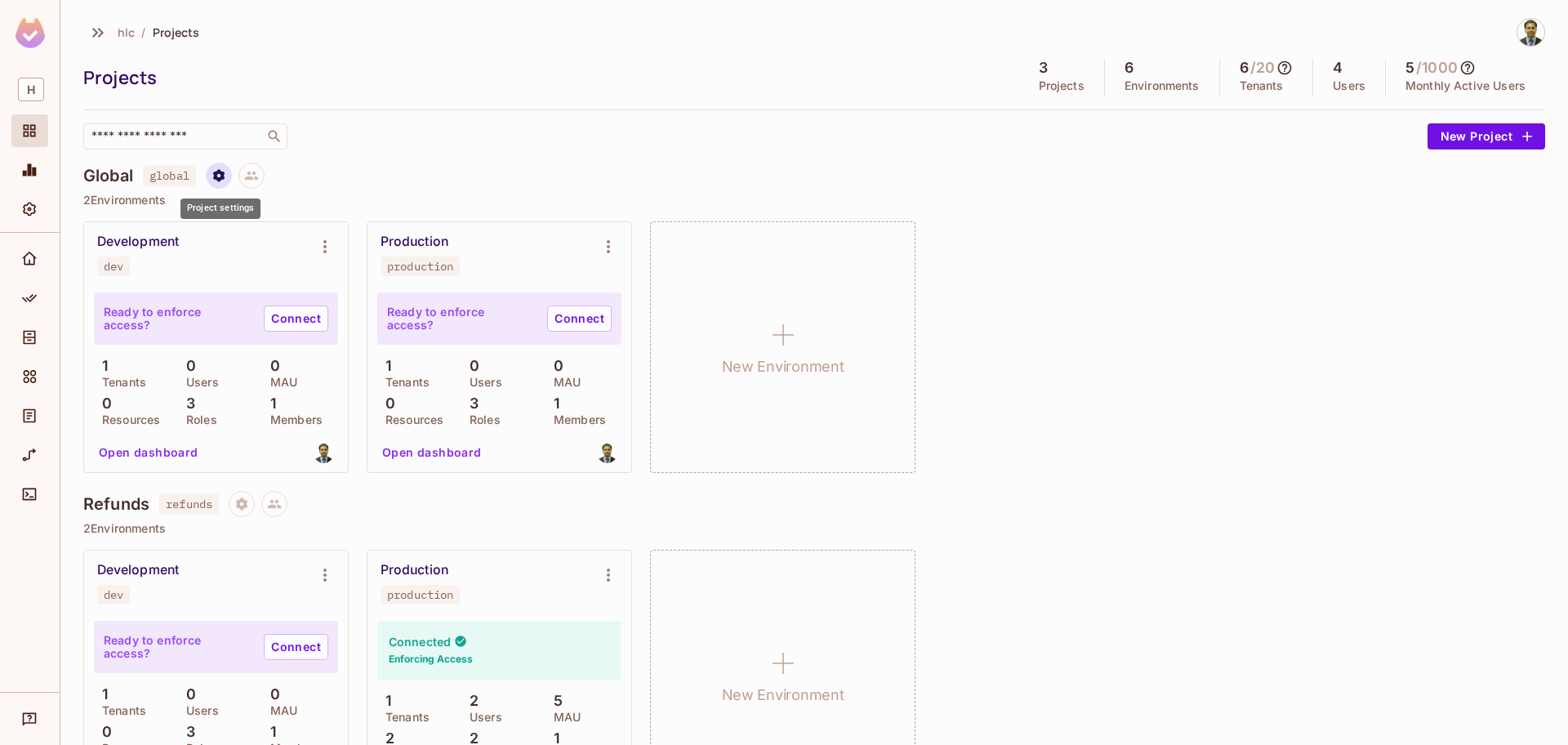 click 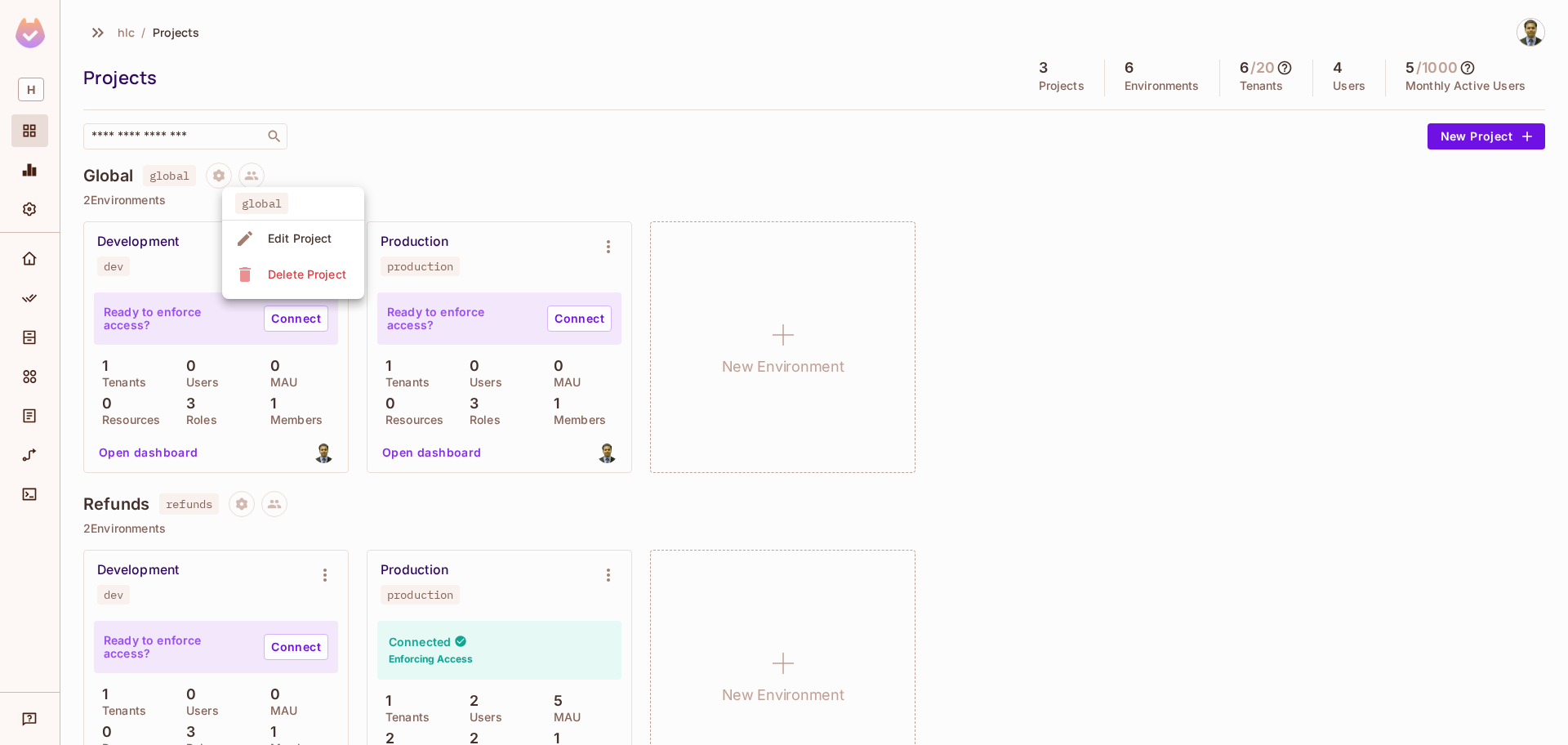 click on "Delete Project" at bounding box center (307, 274) 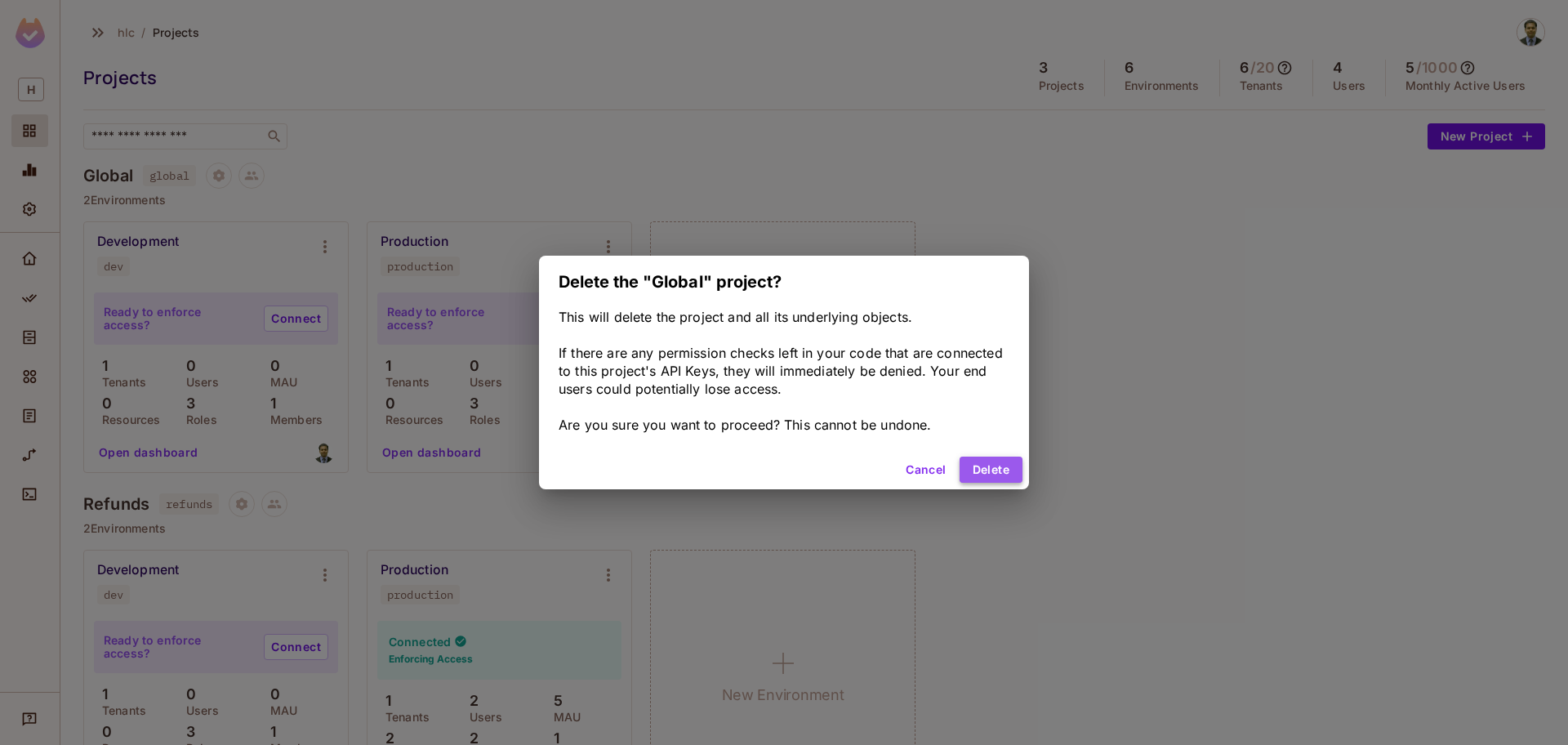 click on "Delete" at bounding box center [991, 470] 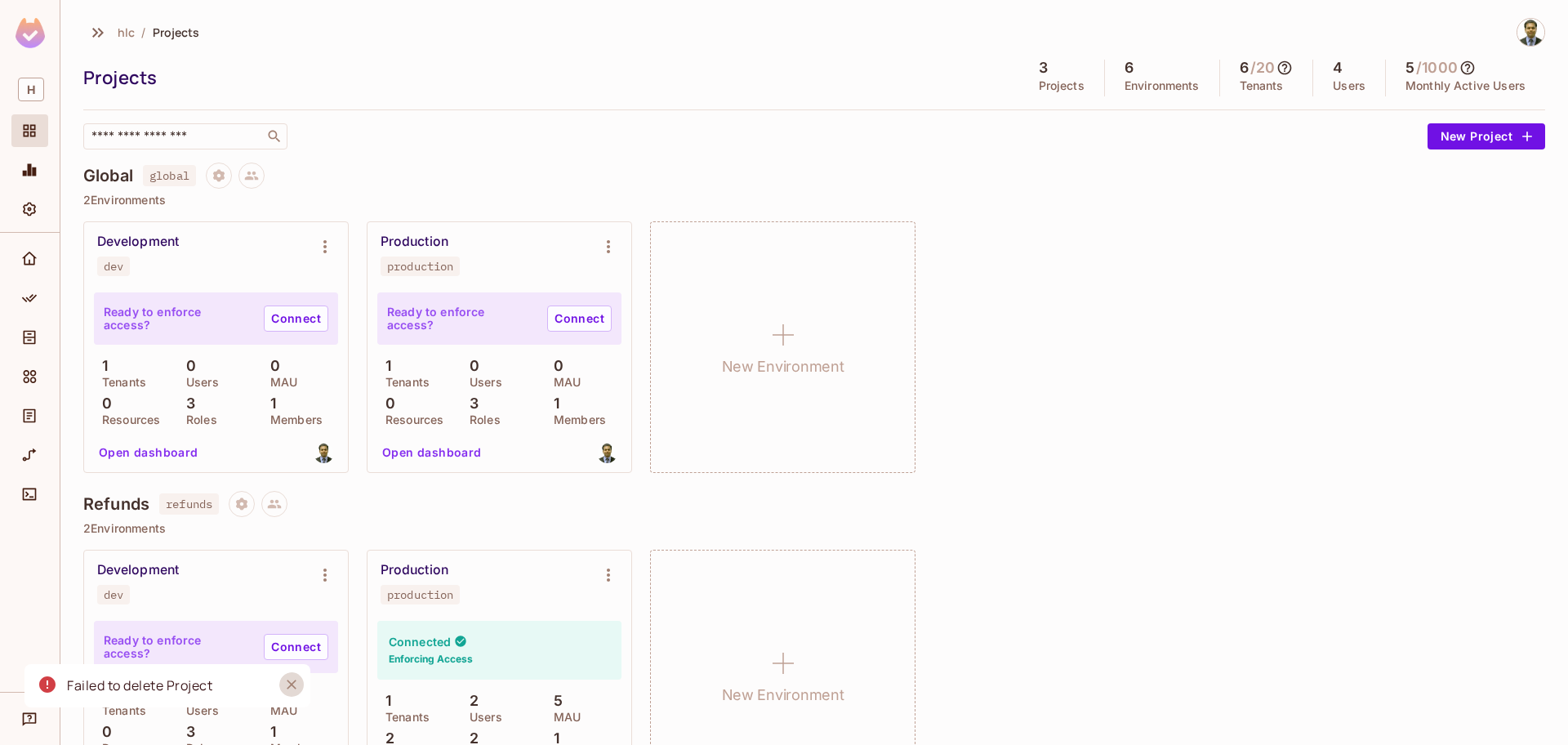 click 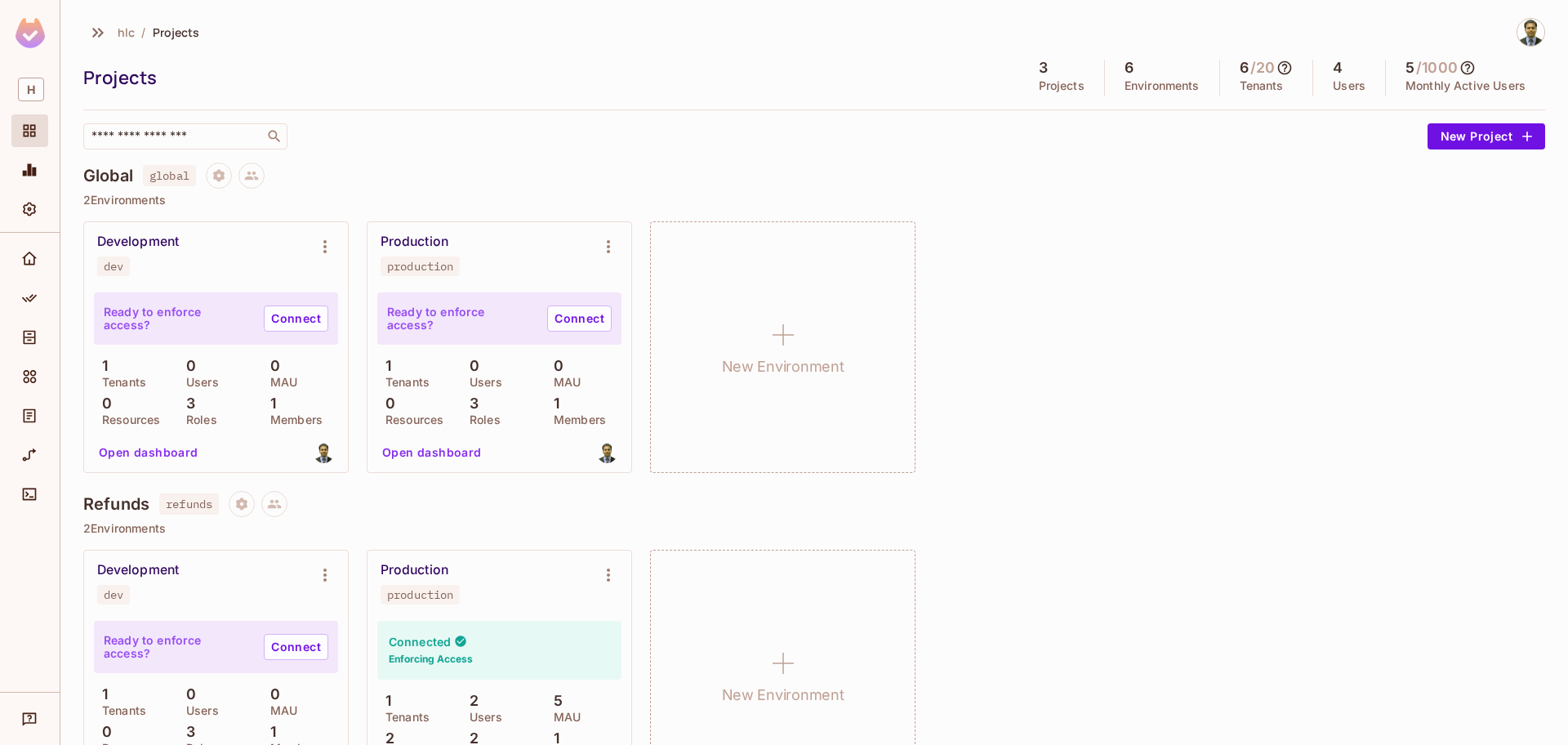 click on "Open dashboard" at bounding box center [432, 453] 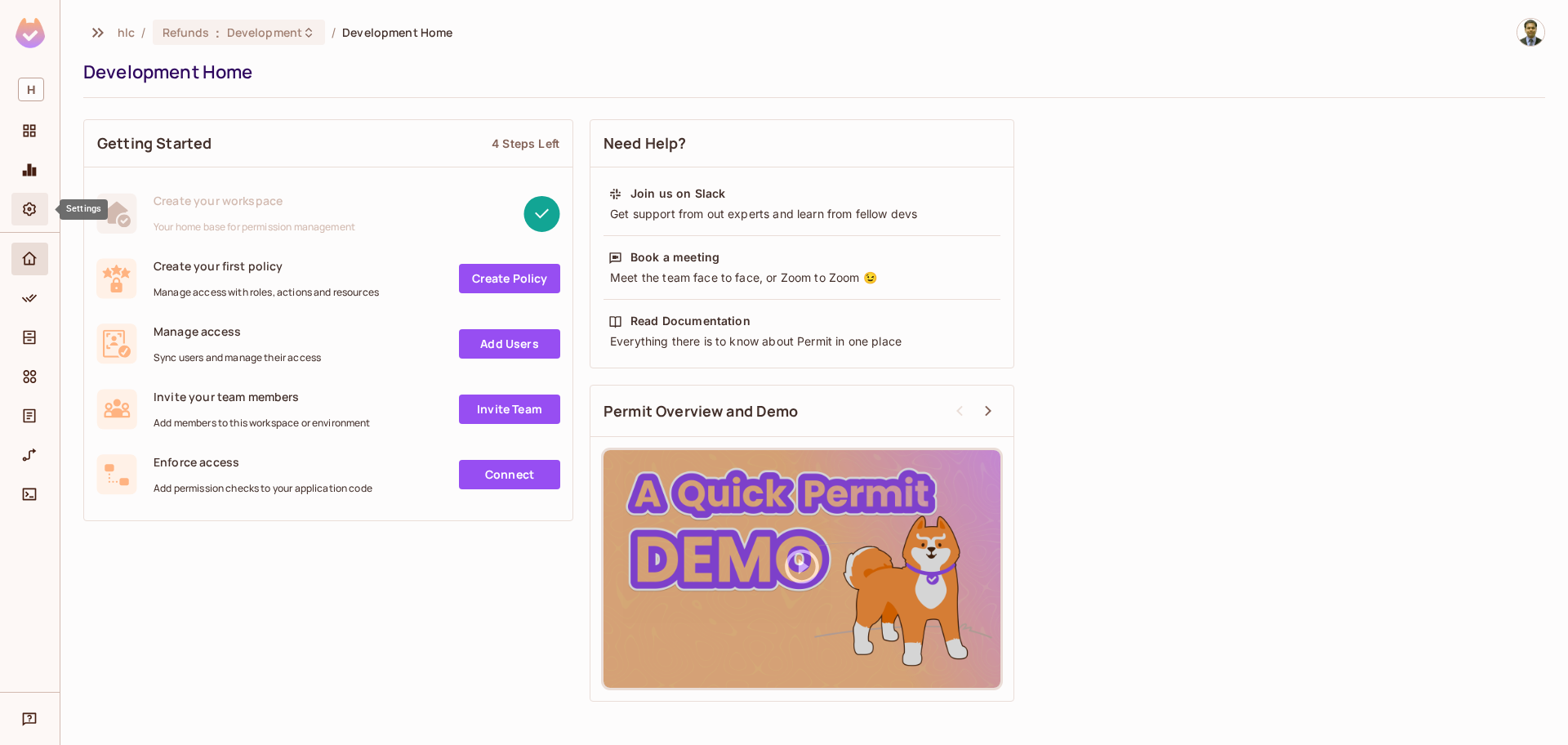 click 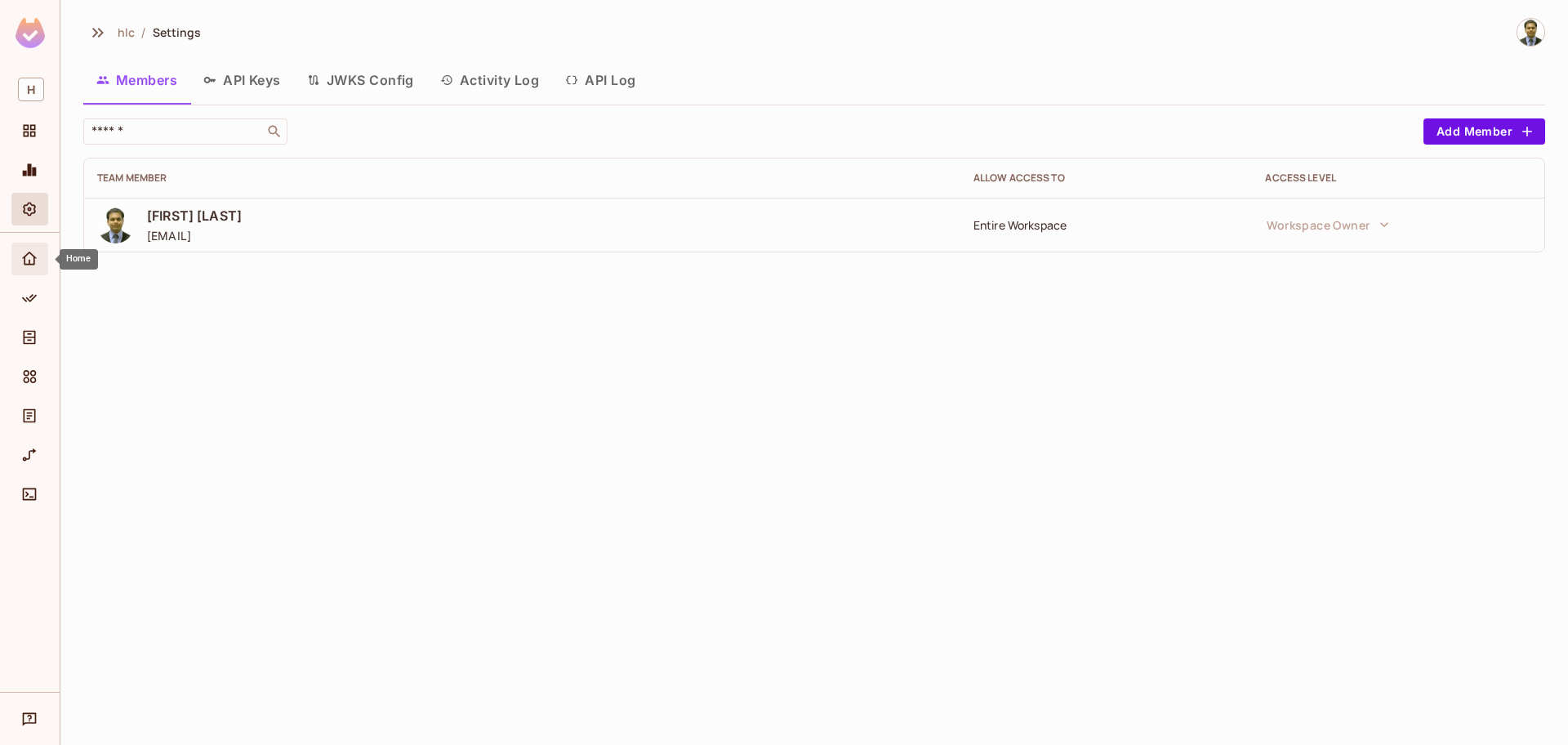 click at bounding box center (32, 259) 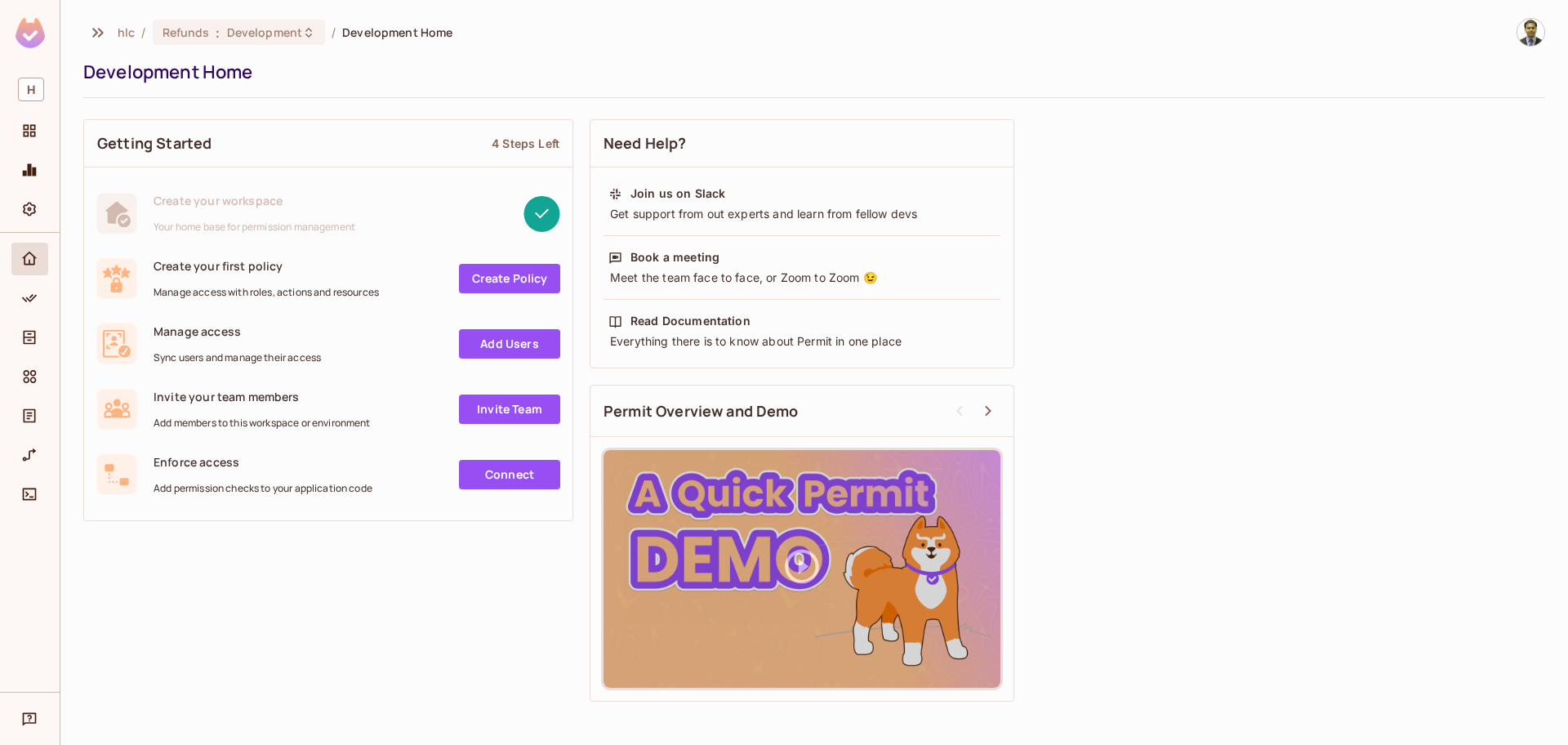 click on "H" at bounding box center [29, 152] 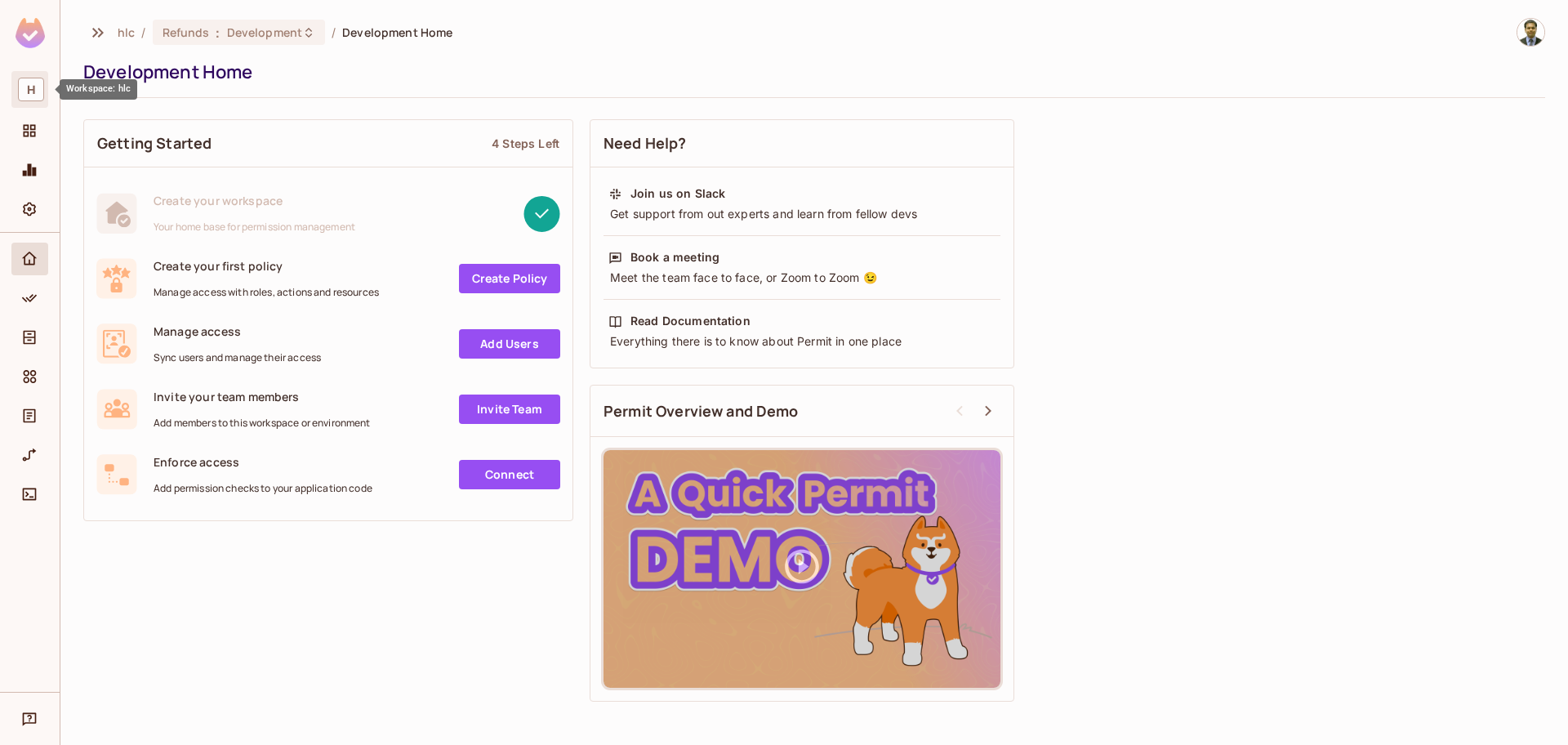 click on "H" at bounding box center (31, 89) 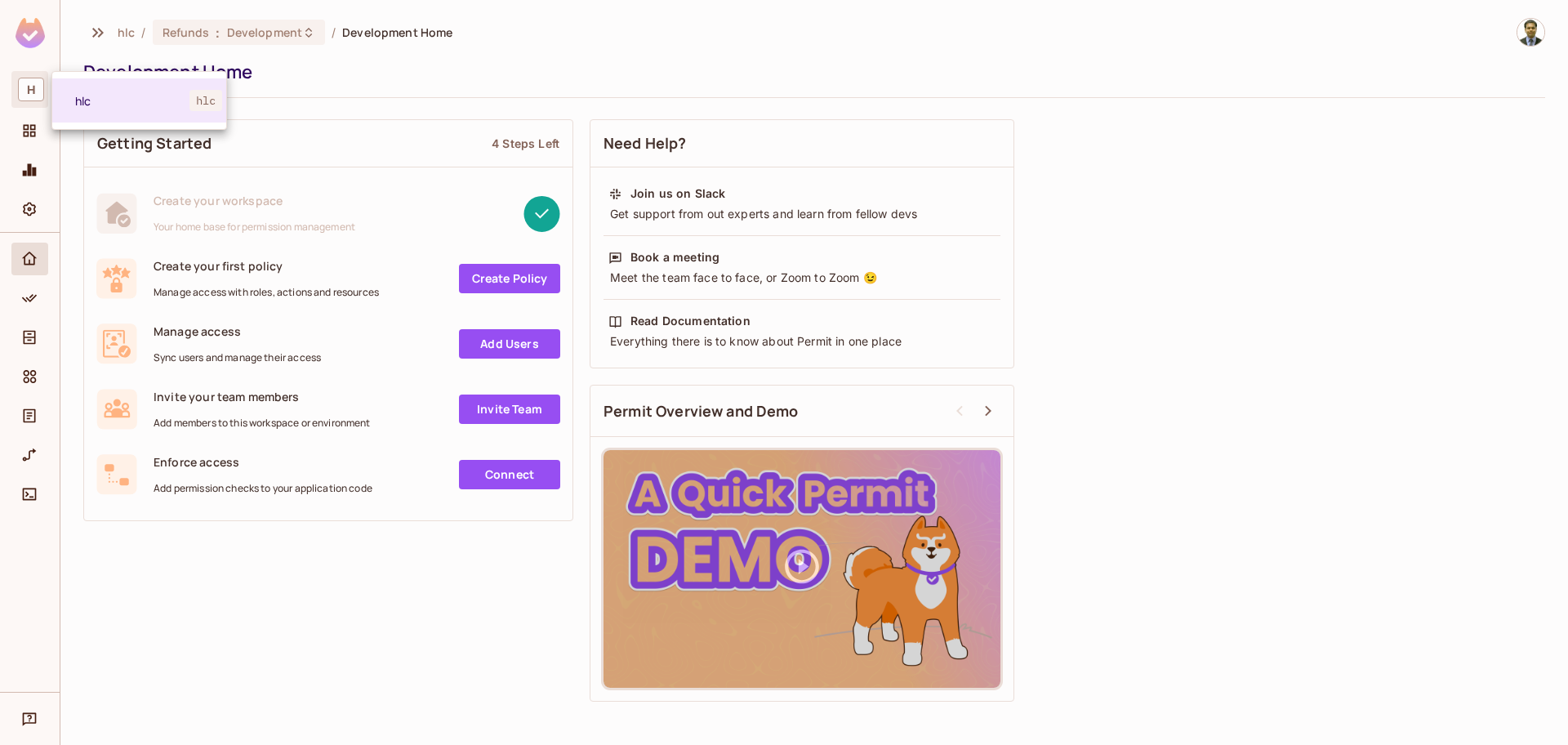 click at bounding box center (784, 372) 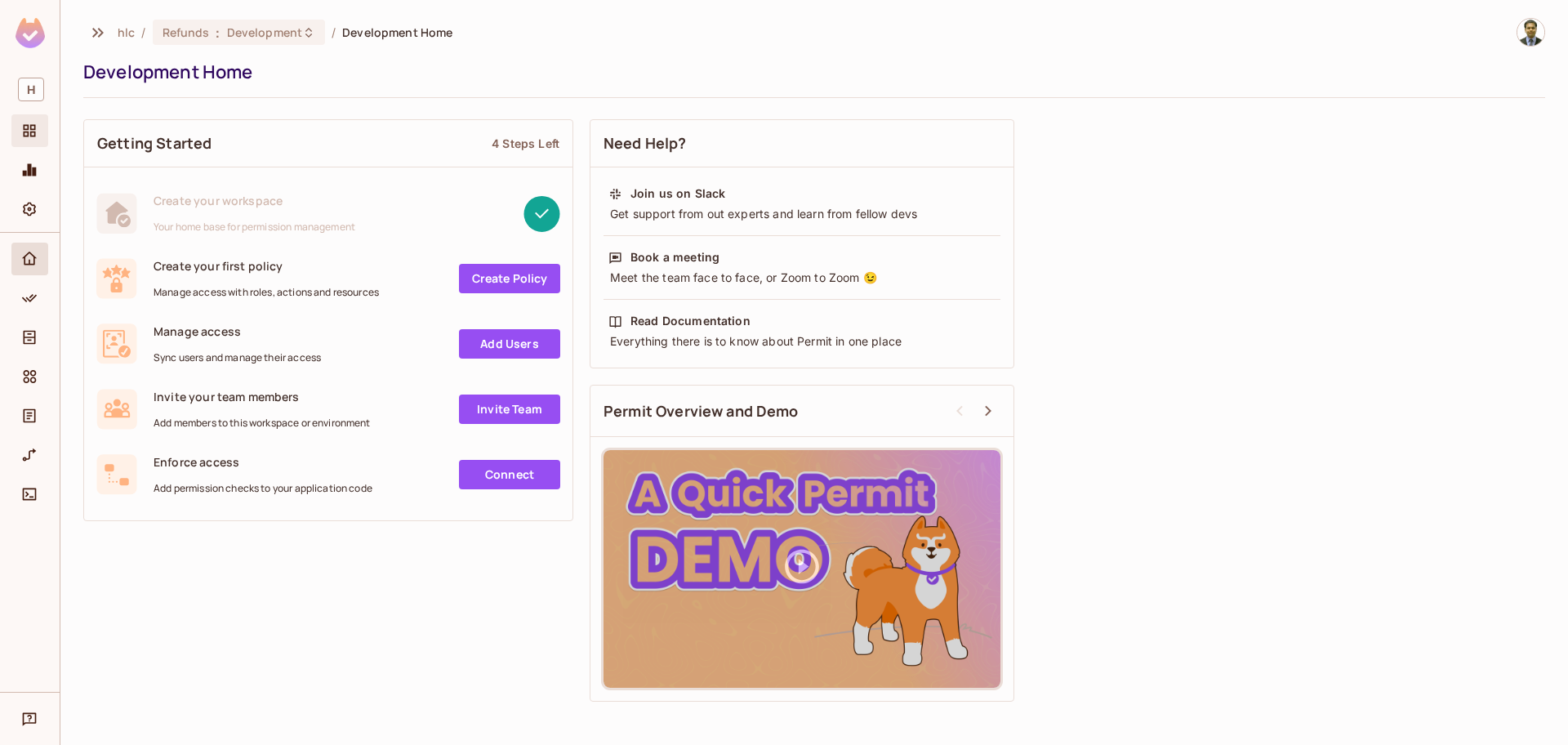 click at bounding box center (32, 131) 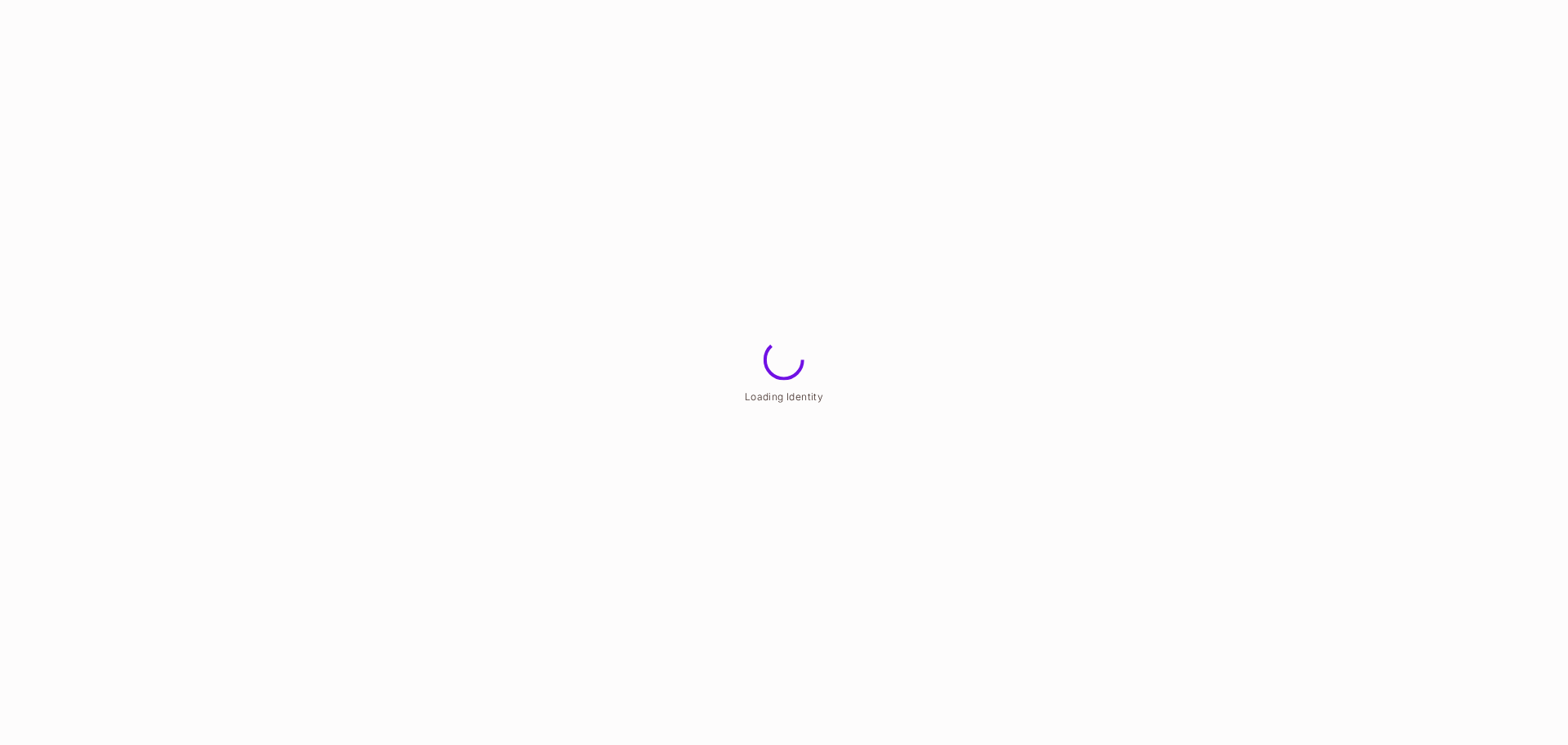 click on "Loading Identity" at bounding box center (784, 0) 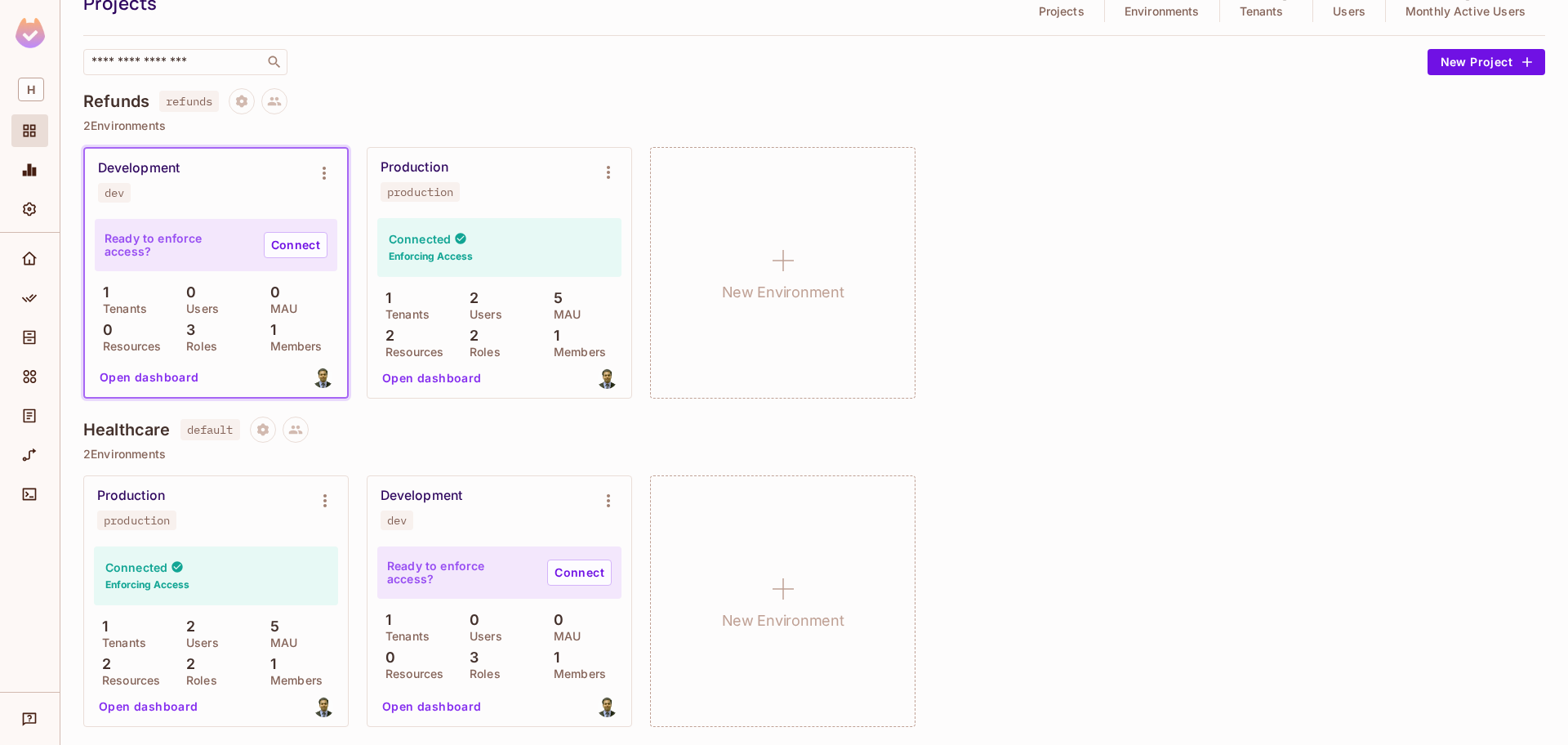 scroll, scrollTop: 0, scrollLeft: 0, axis: both 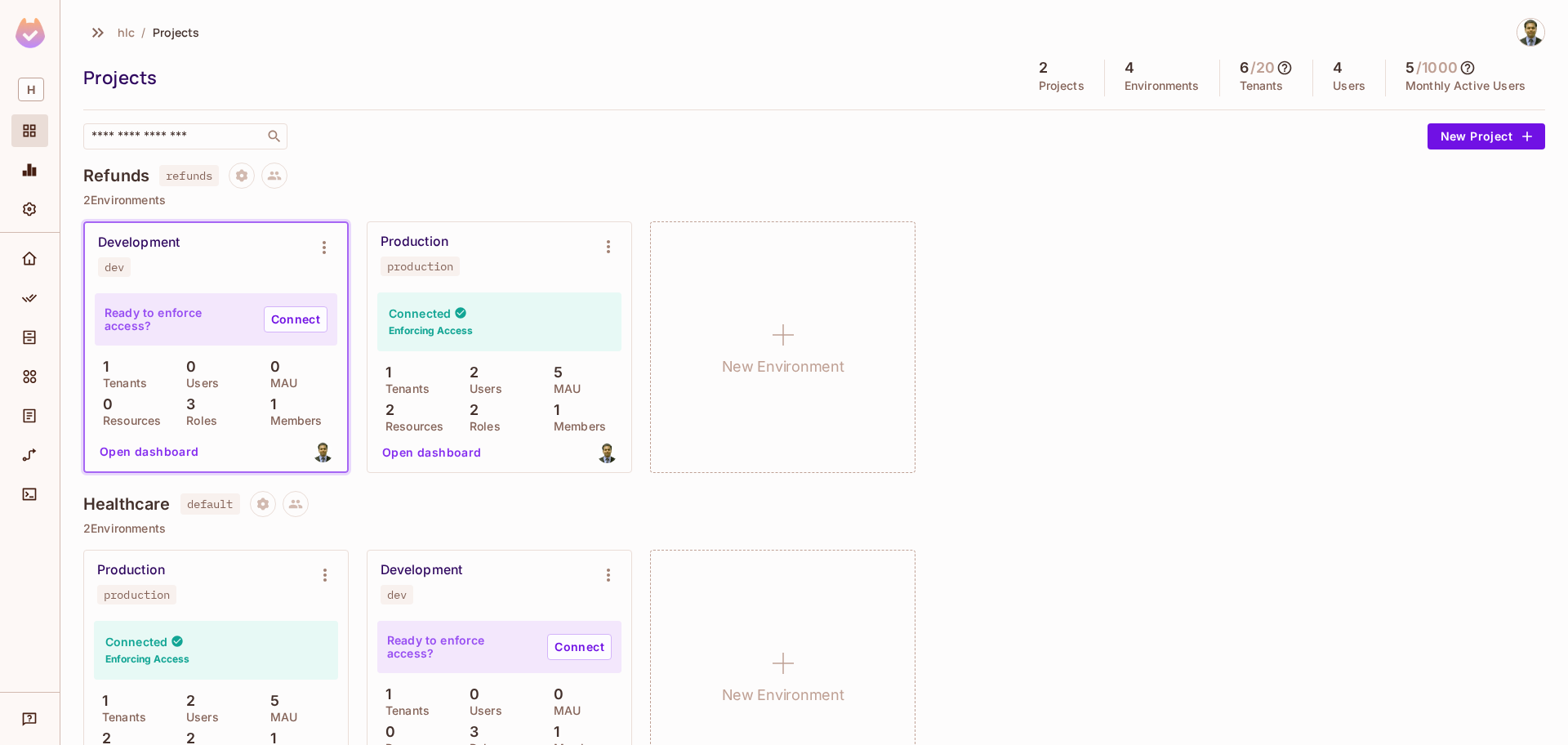 click on "Development dev Ready to enforce access? Connect 1 Tenants 0 Users 0 MAU 0 Resources 3 Roles 1 Members Open dashboard Production production Connected Enforcing Access 1 Tenants 2 Users 5 MAU 2 Resources 2 Roles 1 Members Open dashboard New Environment" at bounding box center (814, 347) 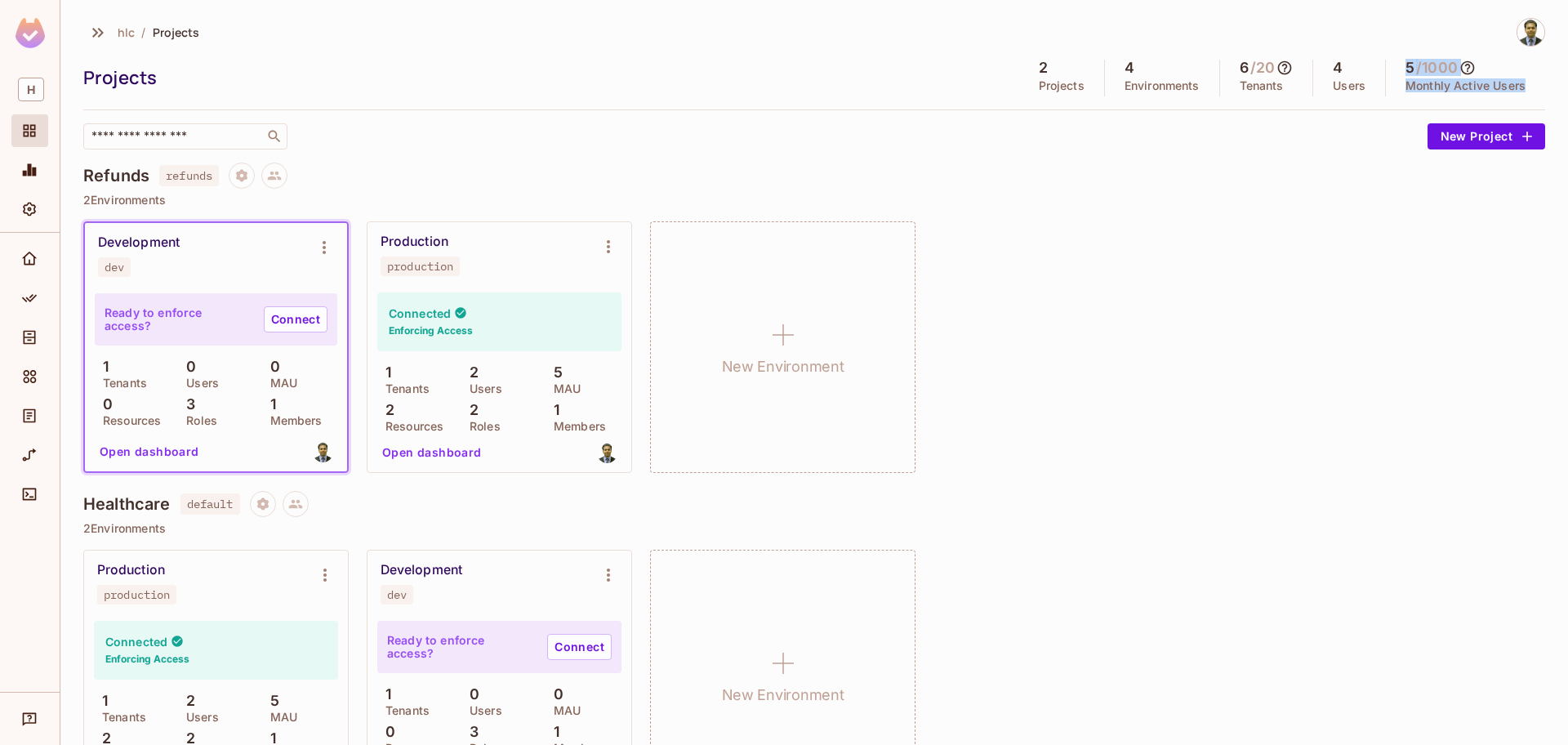 drag, startPoint x: 1508, startPoint y: 84, endPoint x: 1373, endPoint y: 65, distance: 136.33048 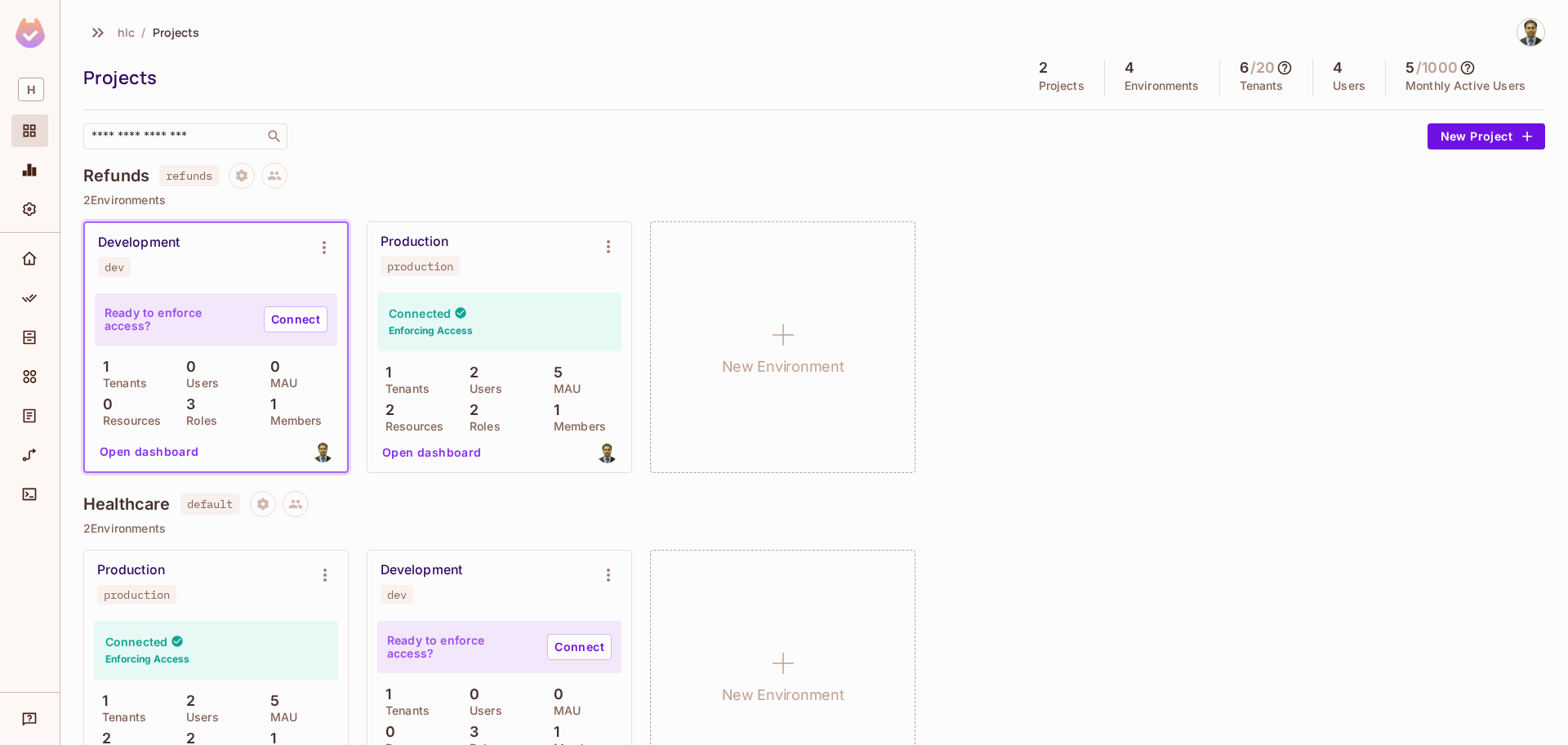 click on "Development dev Ready to enforce access? Connect 1 Tenants 0 Users 0 MAU 0 Resources 3 Roles 1 Members Open dashboard Production production Connected Enforcing Access 1 Tenants 2 Users 5 MAU 2 Resources 2 Roles 1 Members Open dashboard New Environment" at bounding box center [814, 347] 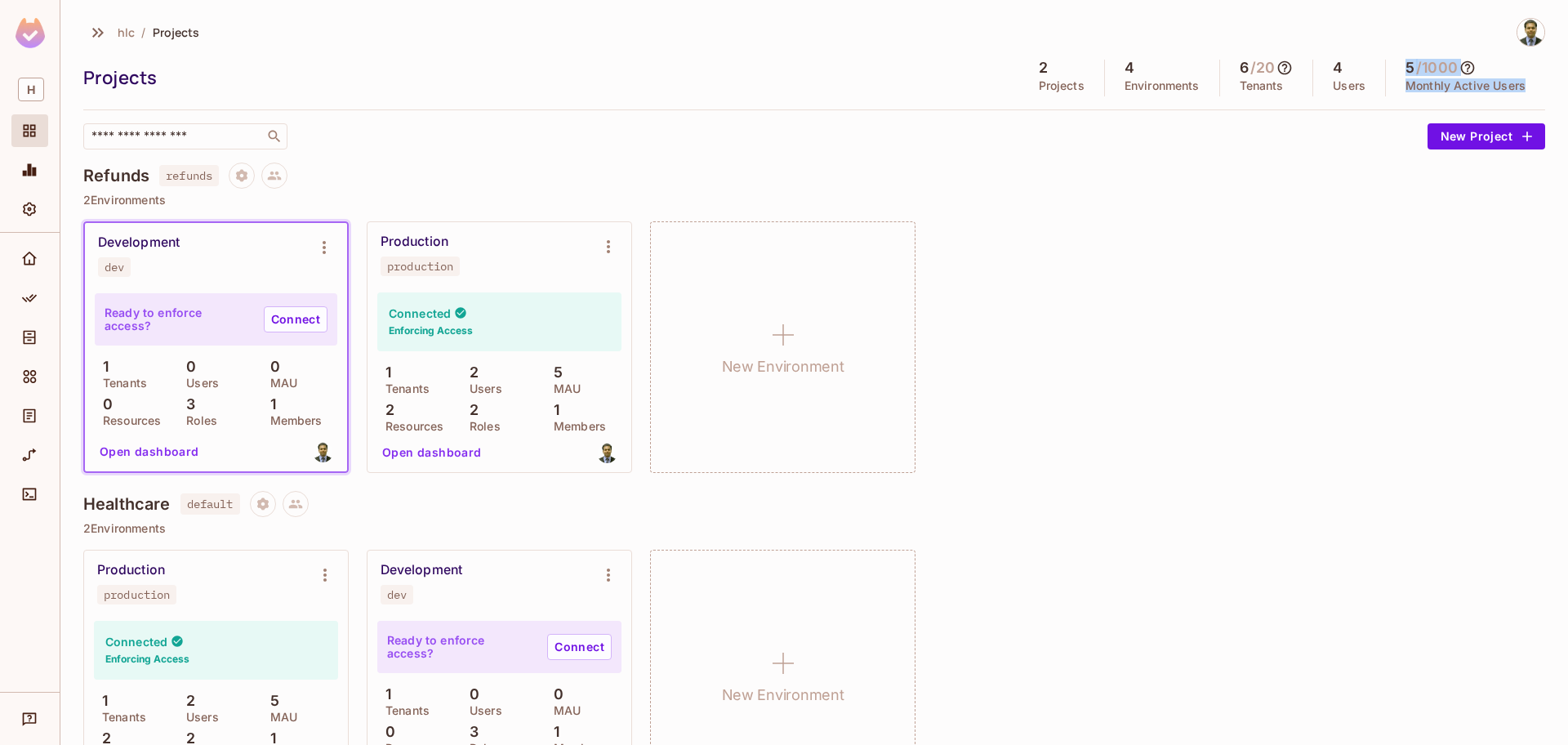 drag, startPoint x: 1529, startPoint y: 92, endPoint x: 1385, endPoint y: 65, distance: 146.50939 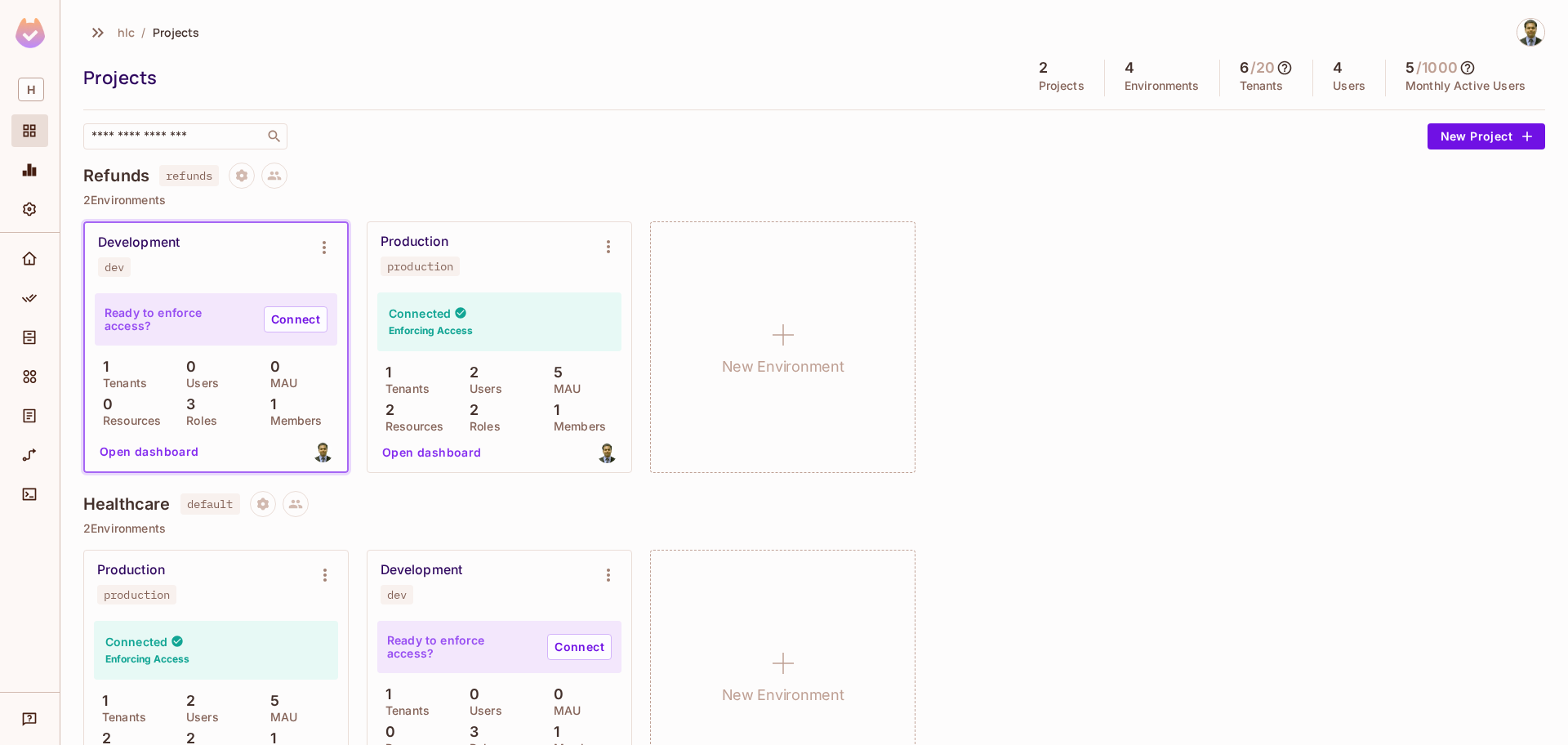 click 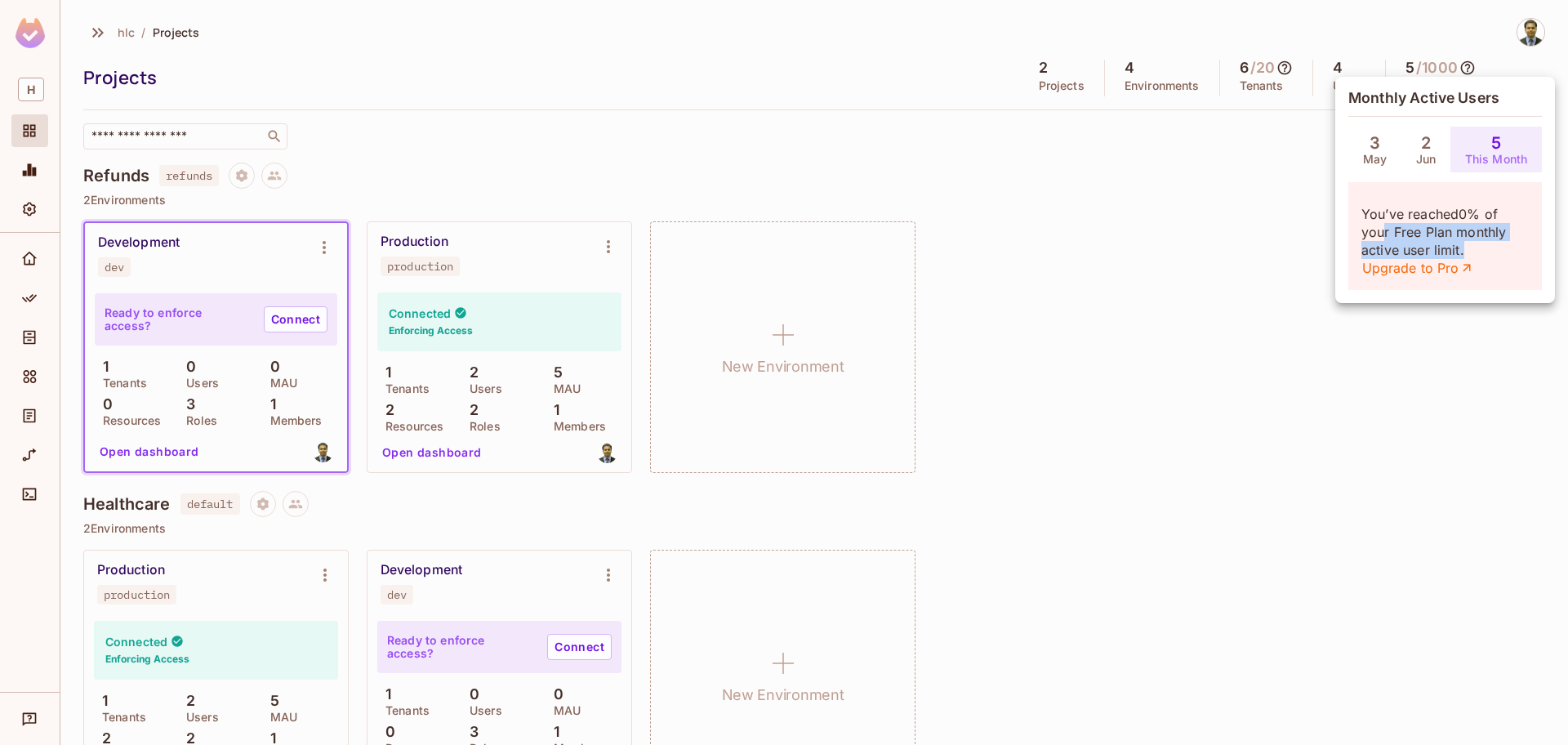drag, startPoint x: 1494, startPoint y: 251, endPoint x: 1384, endPoint y: 224, distance: 113.26518 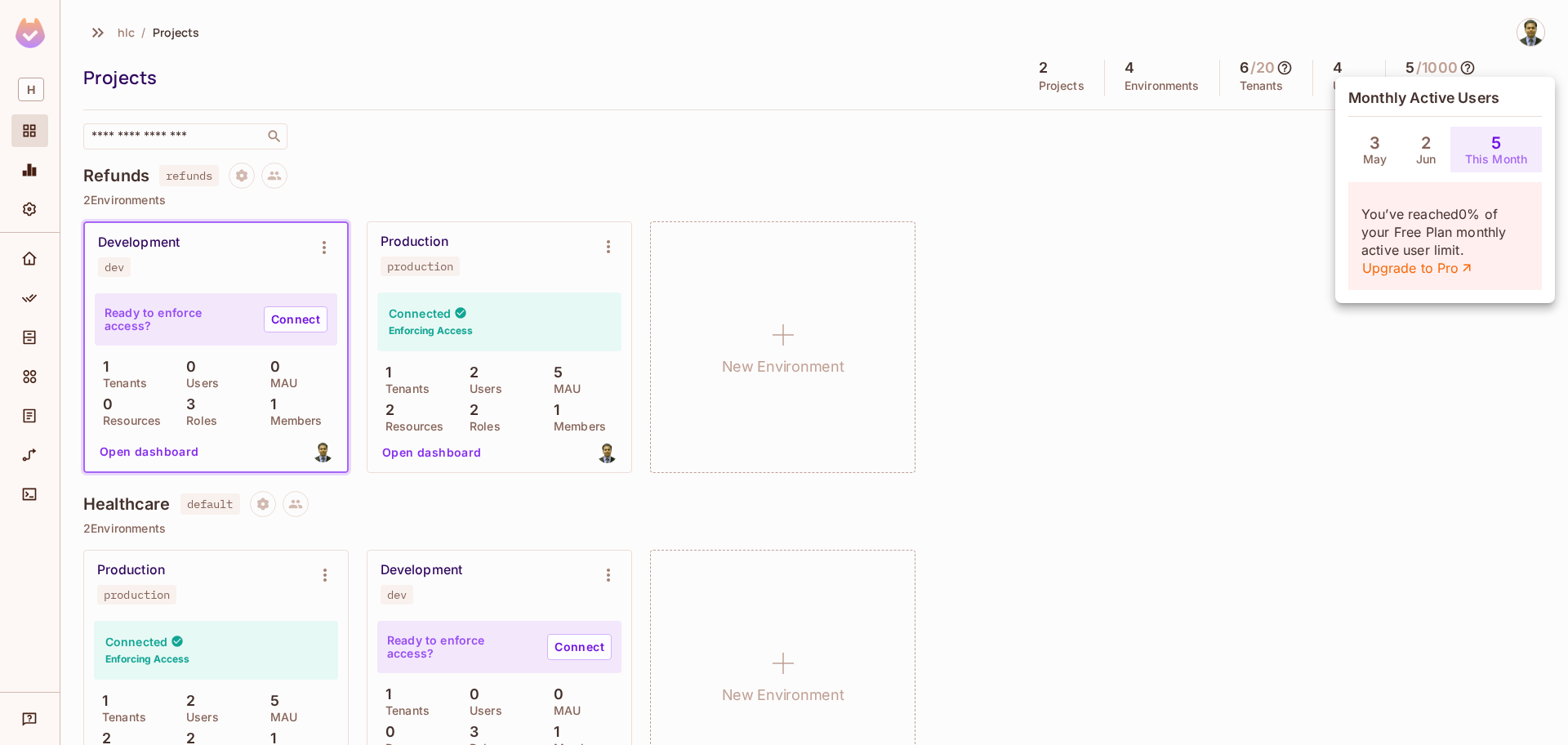 click at bounding box center (784, 372) 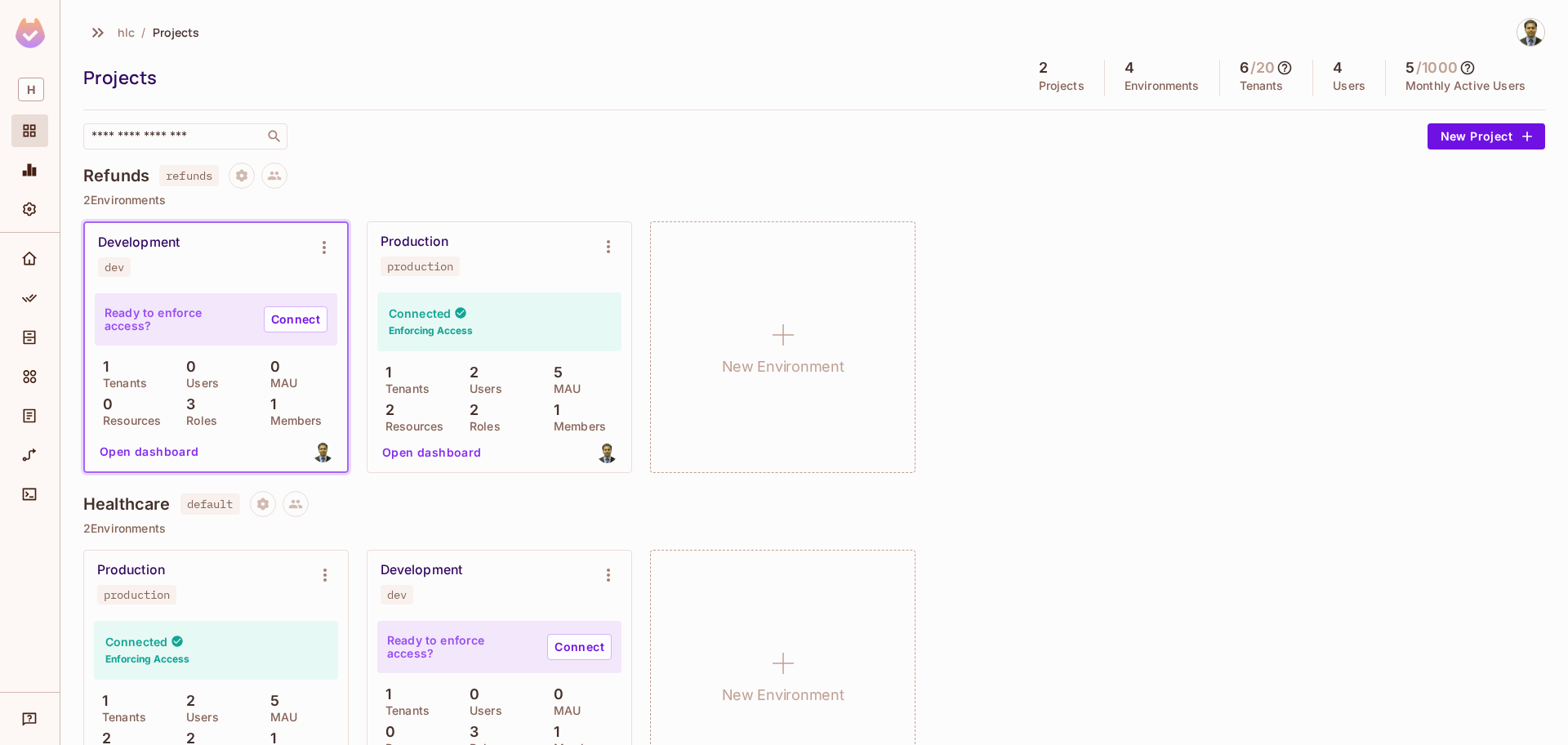 click on "Production production Connected Enforcing Access 1 Tenants 2 Users 5 MAU 2 Resources 2 Roles 1 Members Open dashboard Development dev Ready to enforce access? Connect 1 Tenants 0 Users 0 MAU 0 Resources 3 Roles 1 Members Open dashboard New Environment" at bounding box center (814, 676) 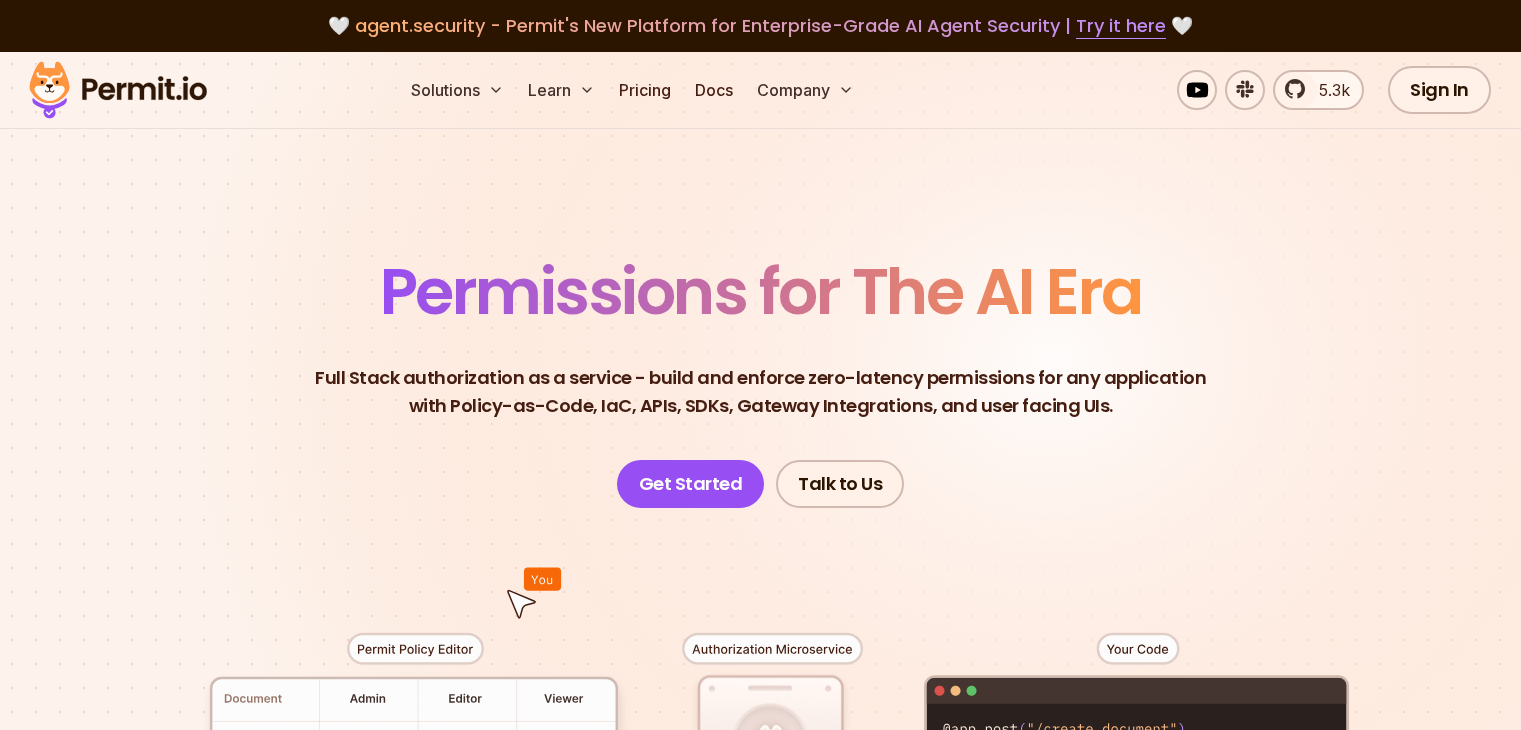 scroll, scrollTop: 0, scrollLeft: 0, axis: both 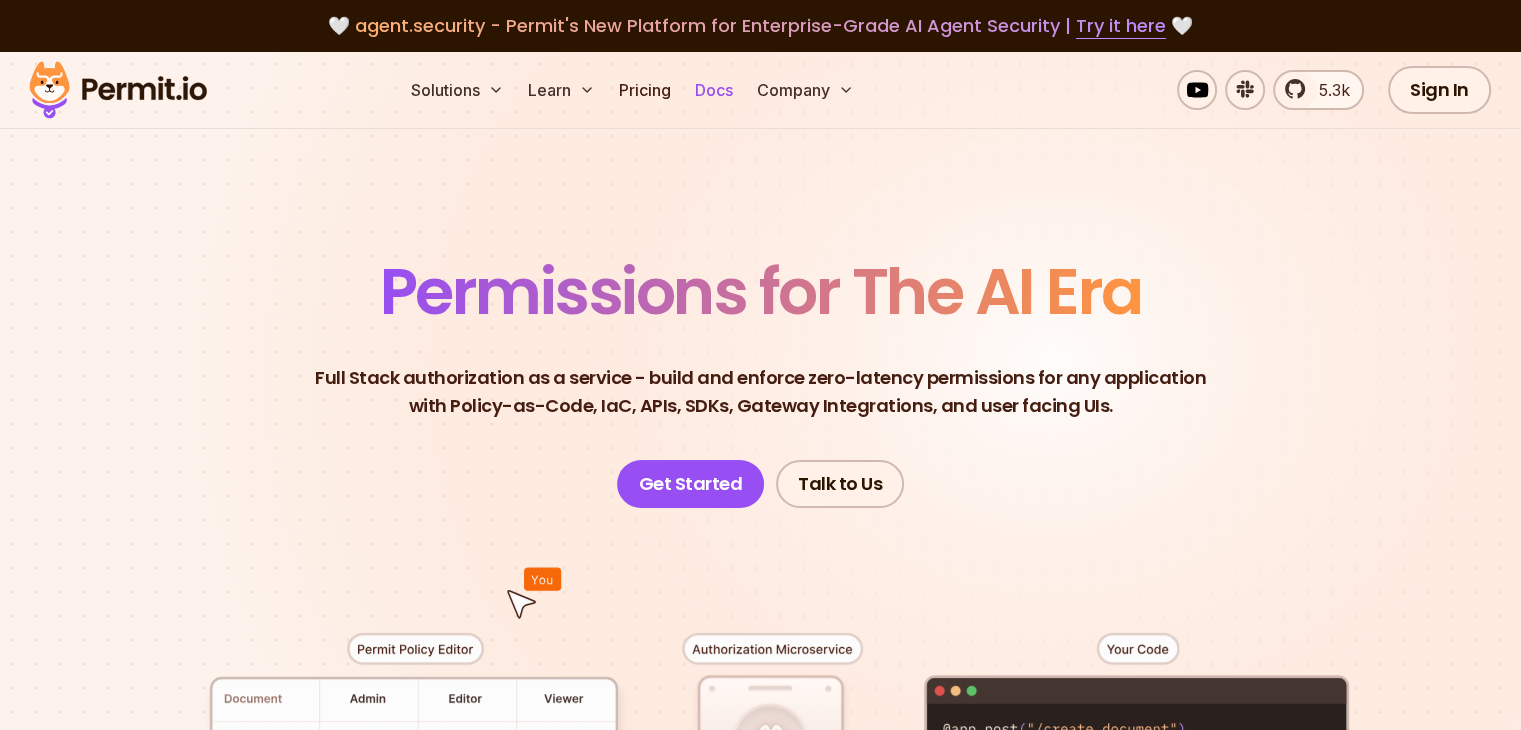 click on "Docs" at bounding box center (714, 90) 